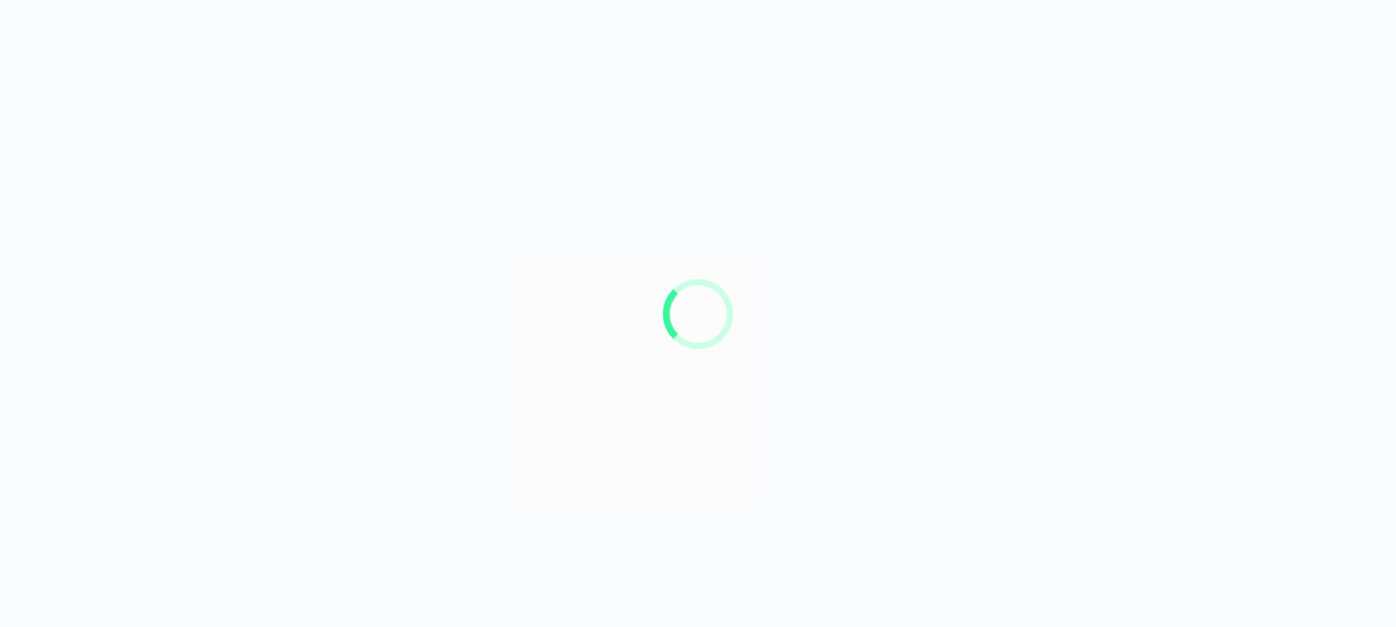 scroll, scrollTop: 0, scrollLeft: 0, axis: both 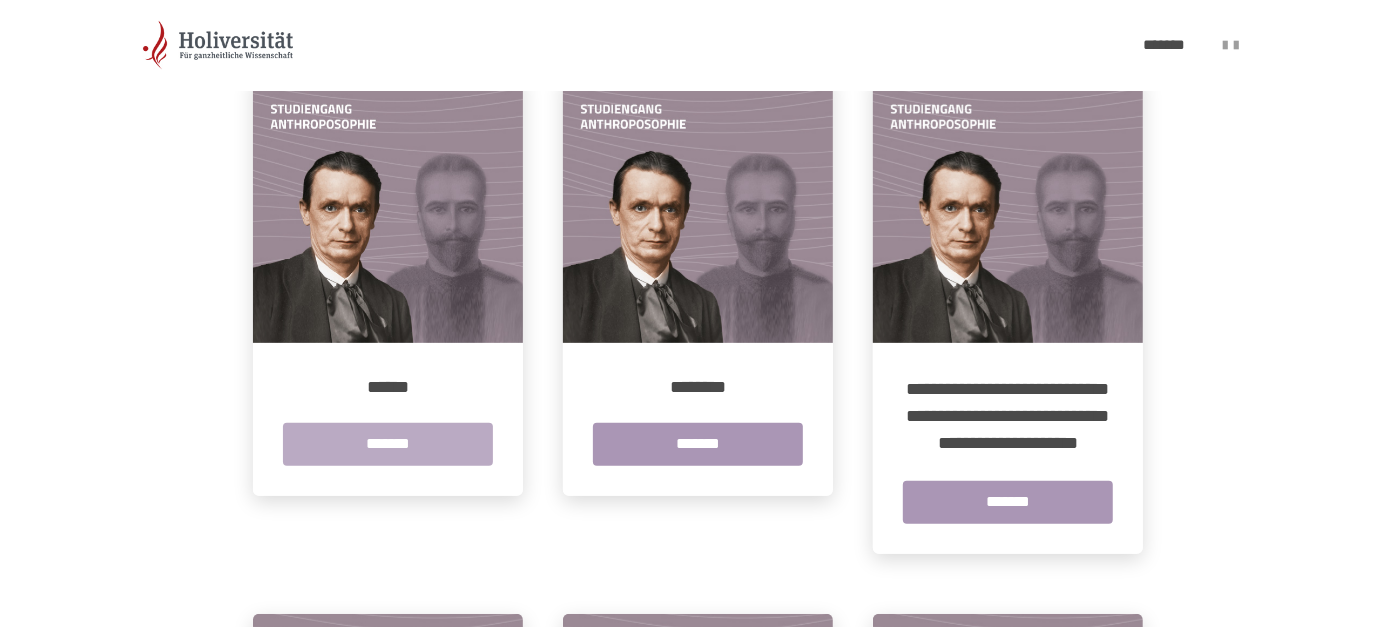 click on "*******" at bounding box center [388, 444] 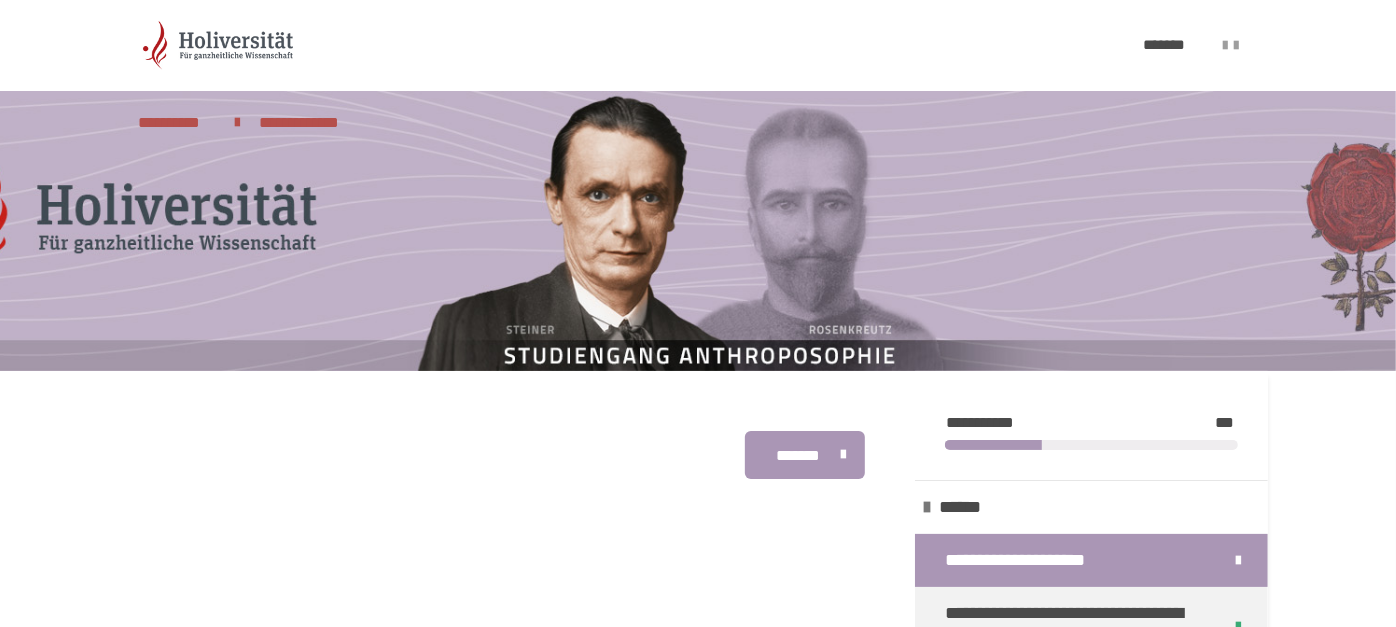 scroll, scrollTop: 333, scrollLeft: 0, axis: vertical 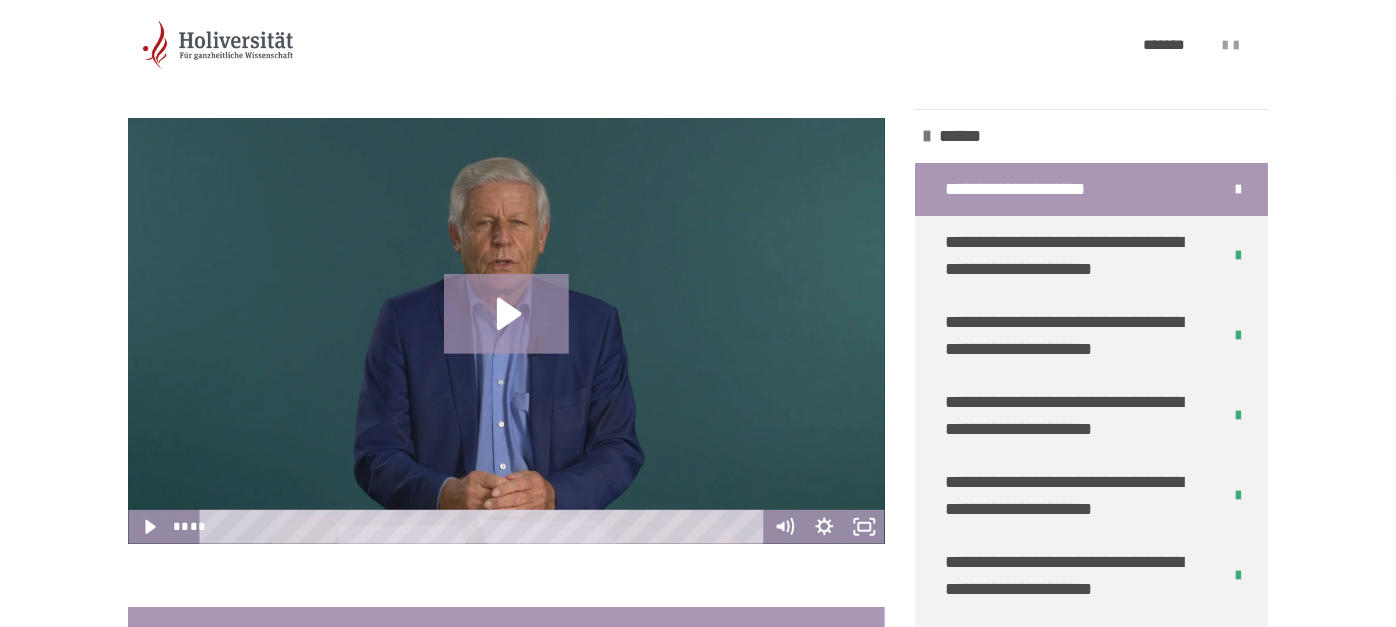 click at bounding box center [1091, 74] 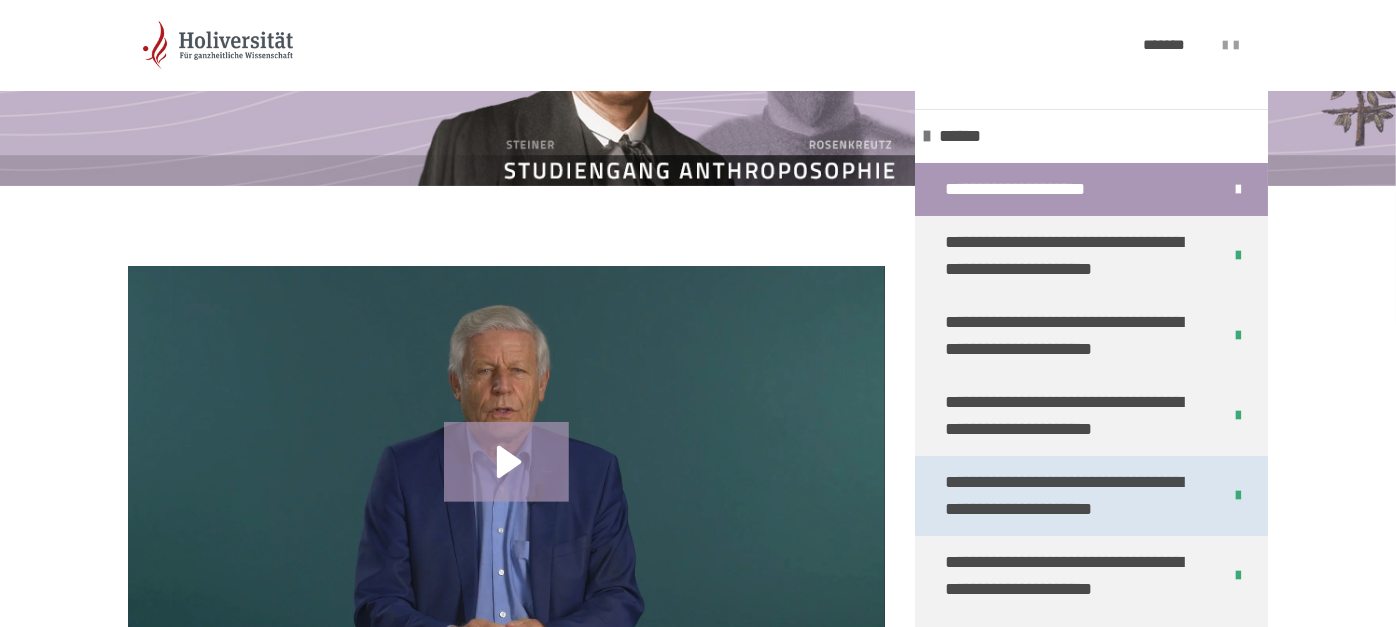scroll, scrollTop: 481, scrollLeft: 0, axis: vertical 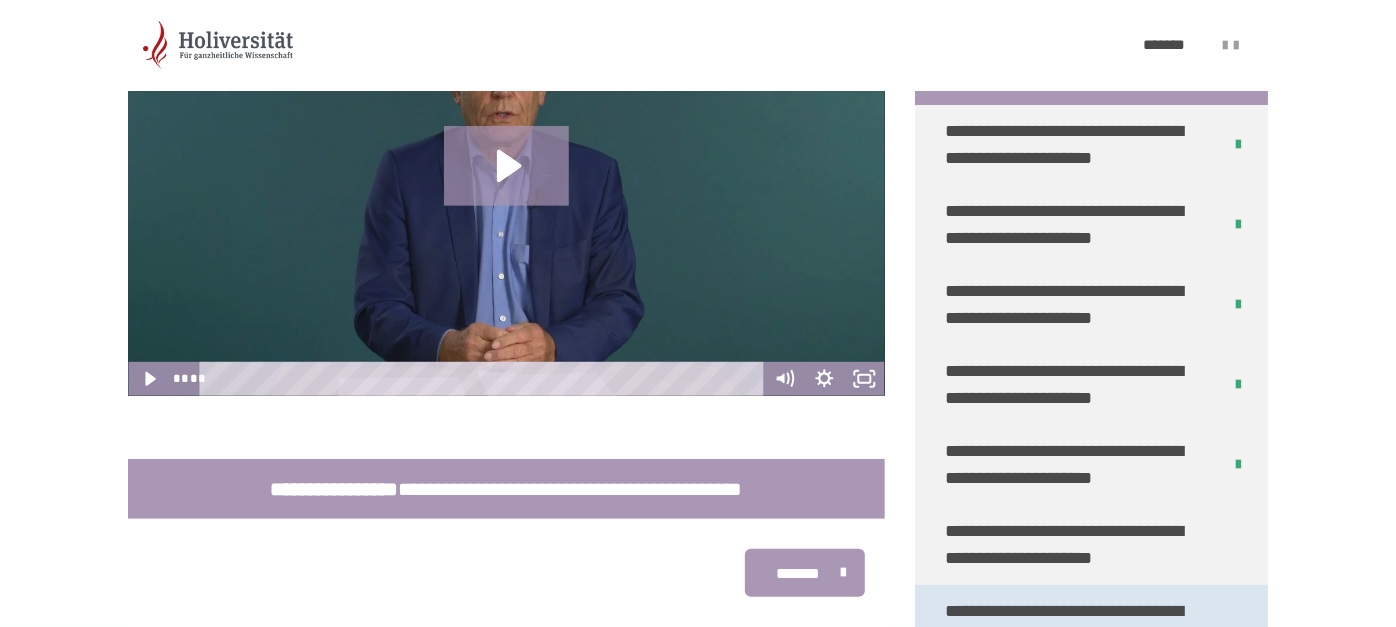 click on "**********" at bounding box center (1091, 625) 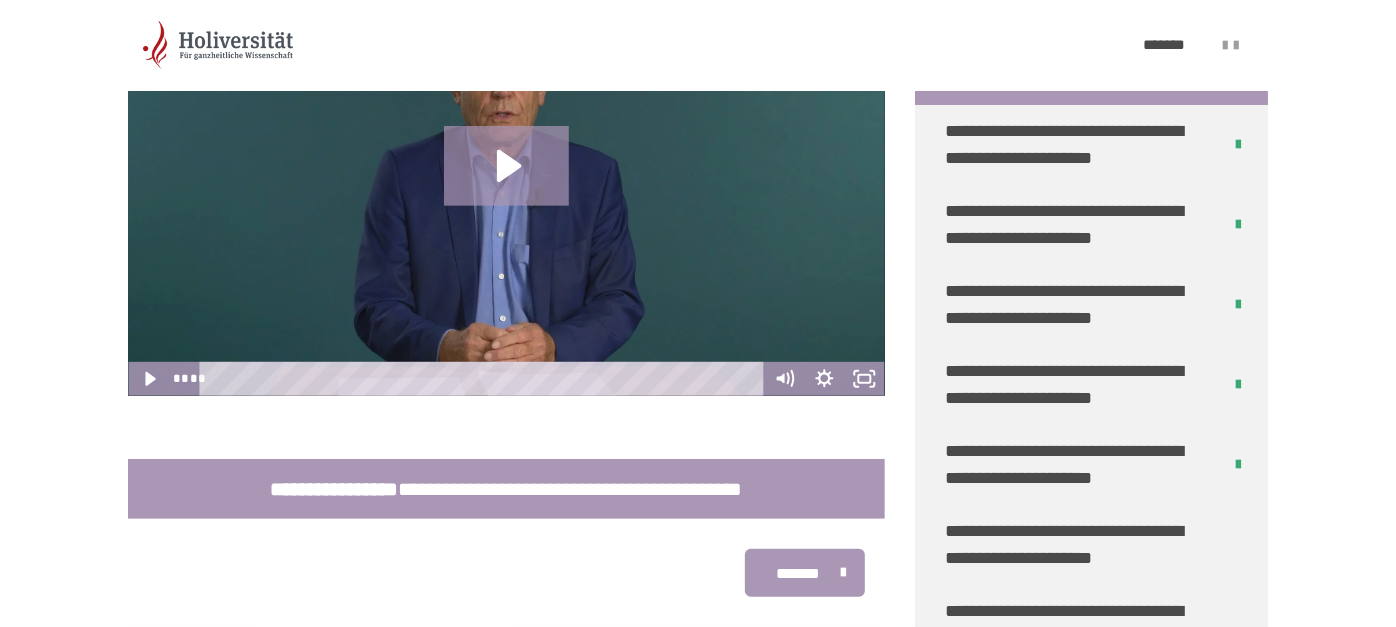 click on "**********" at bounding box center (1091, 545) 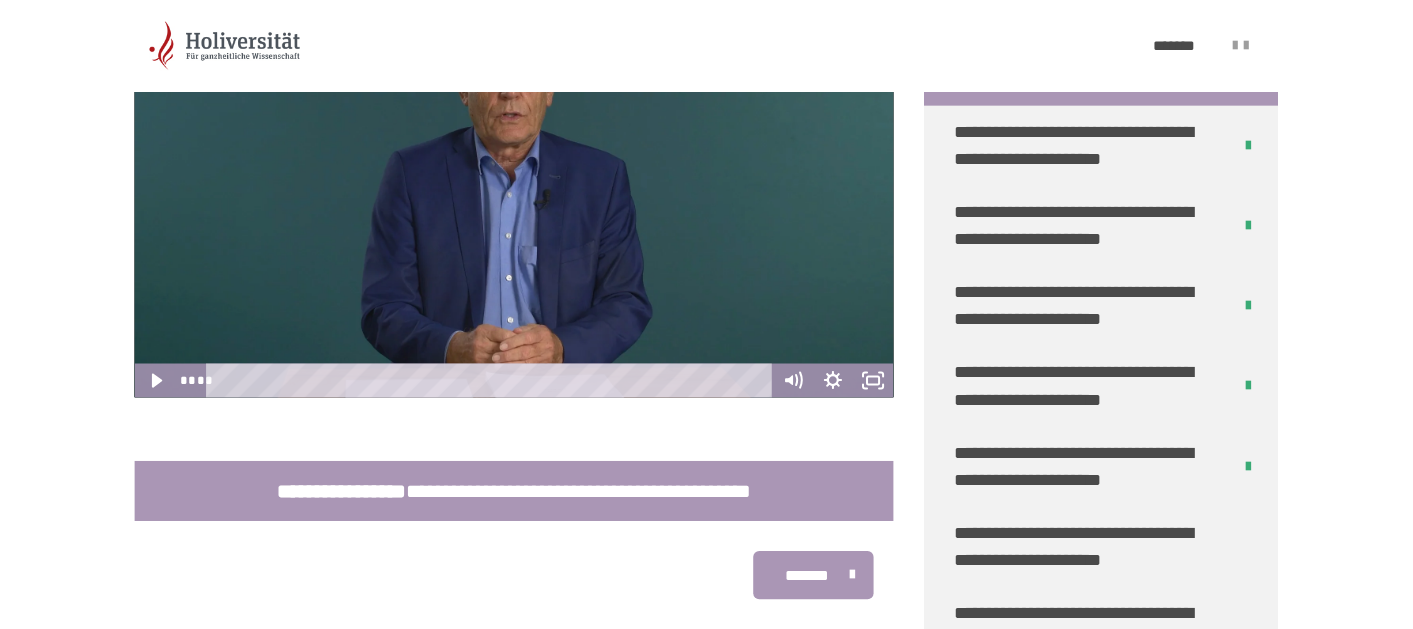 scroll, scrollTop: 380, scrollLeft: 0, axis: vertical 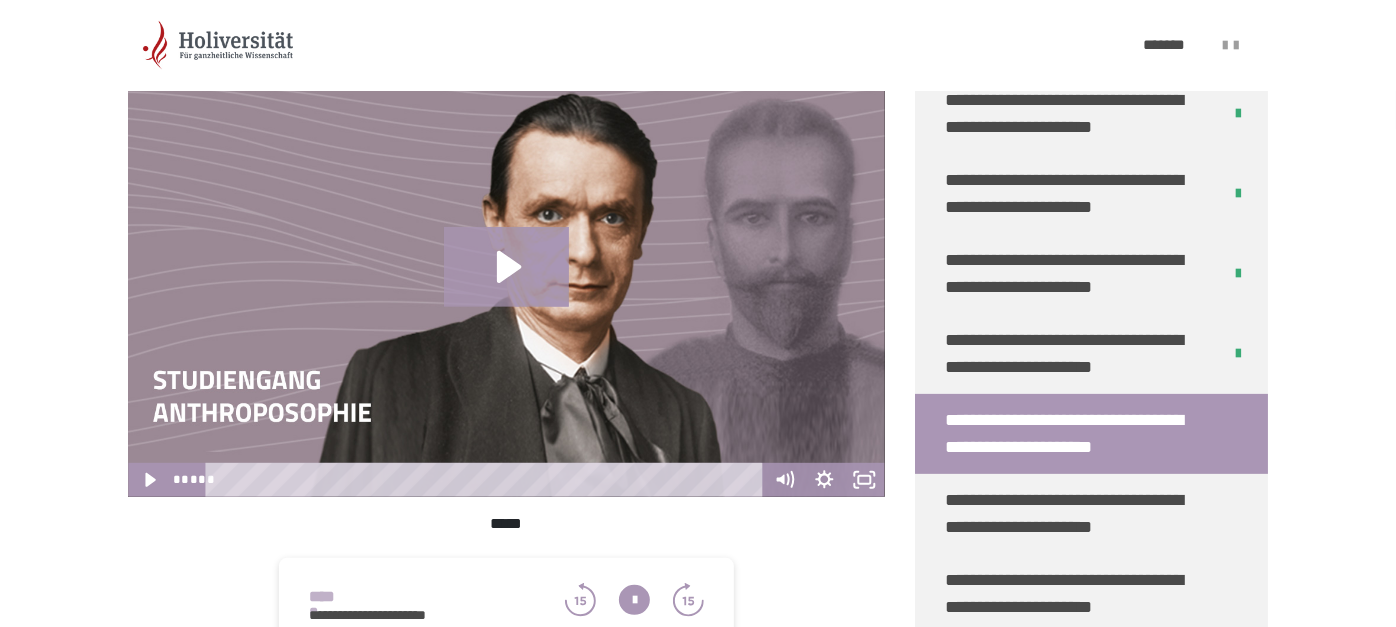 click on "**********" at bounding box center [1075, 434] 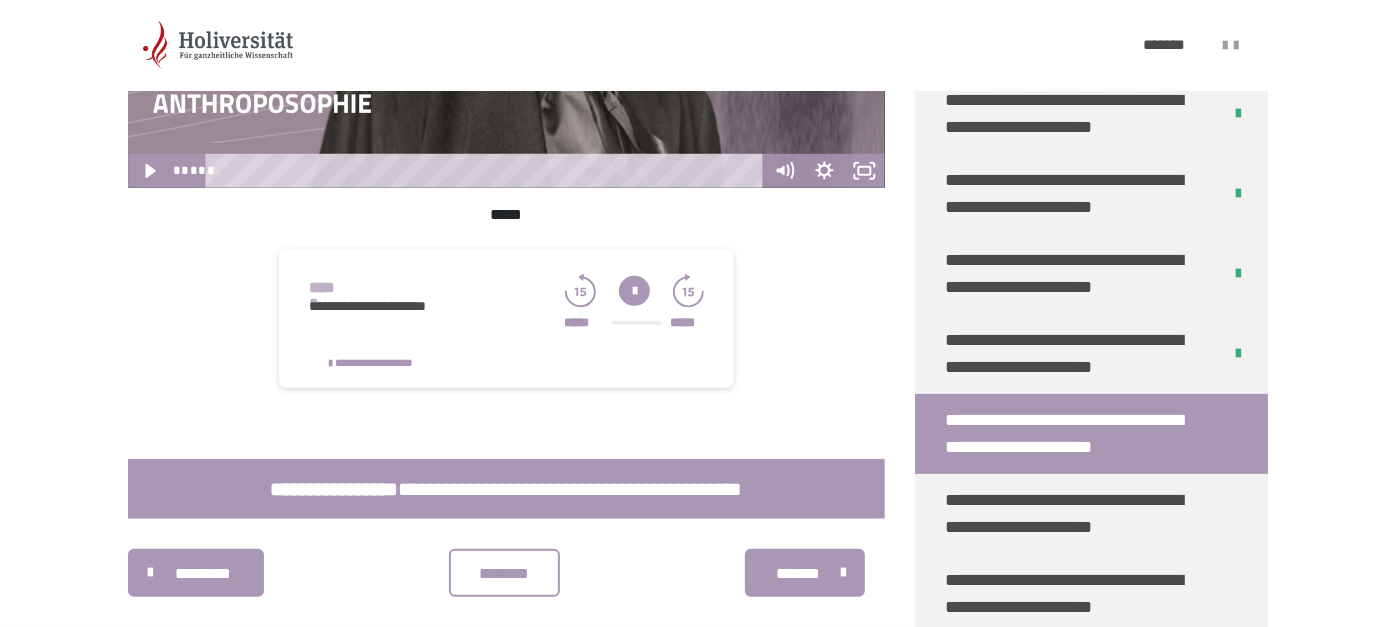 scroll, scrollTop: 578, scrollLeft: 0, axis: vertical 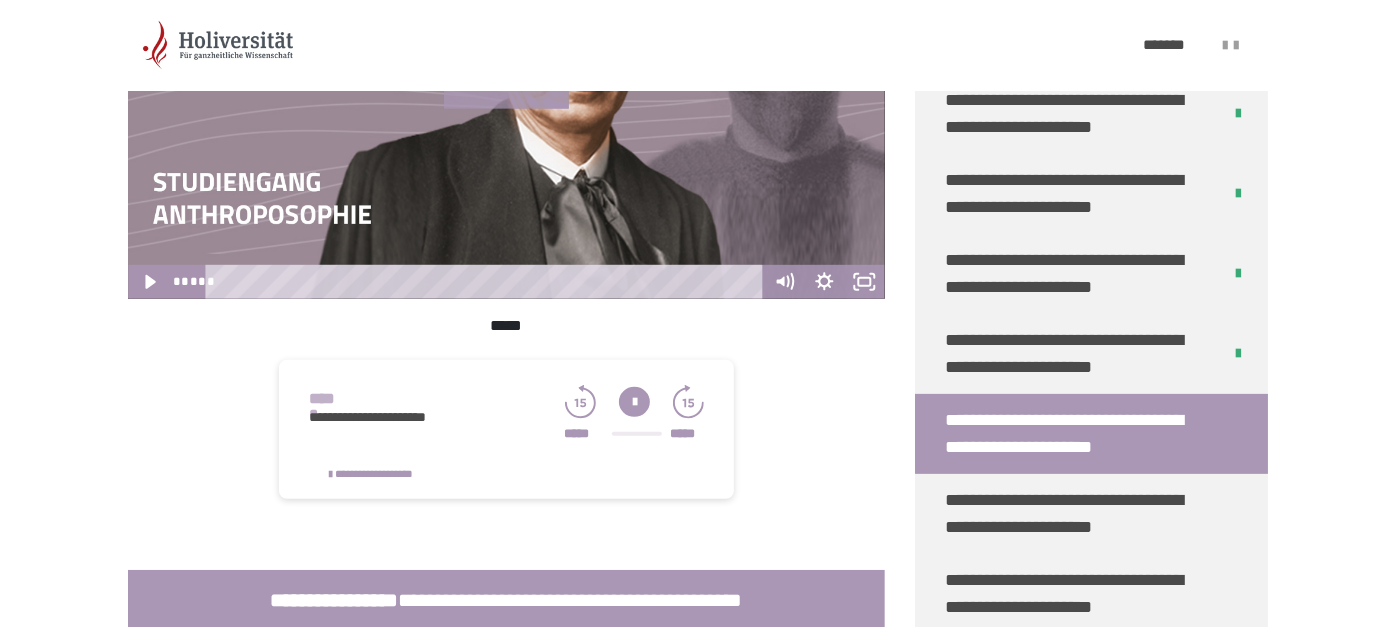 click at bounding box center [634, 402] 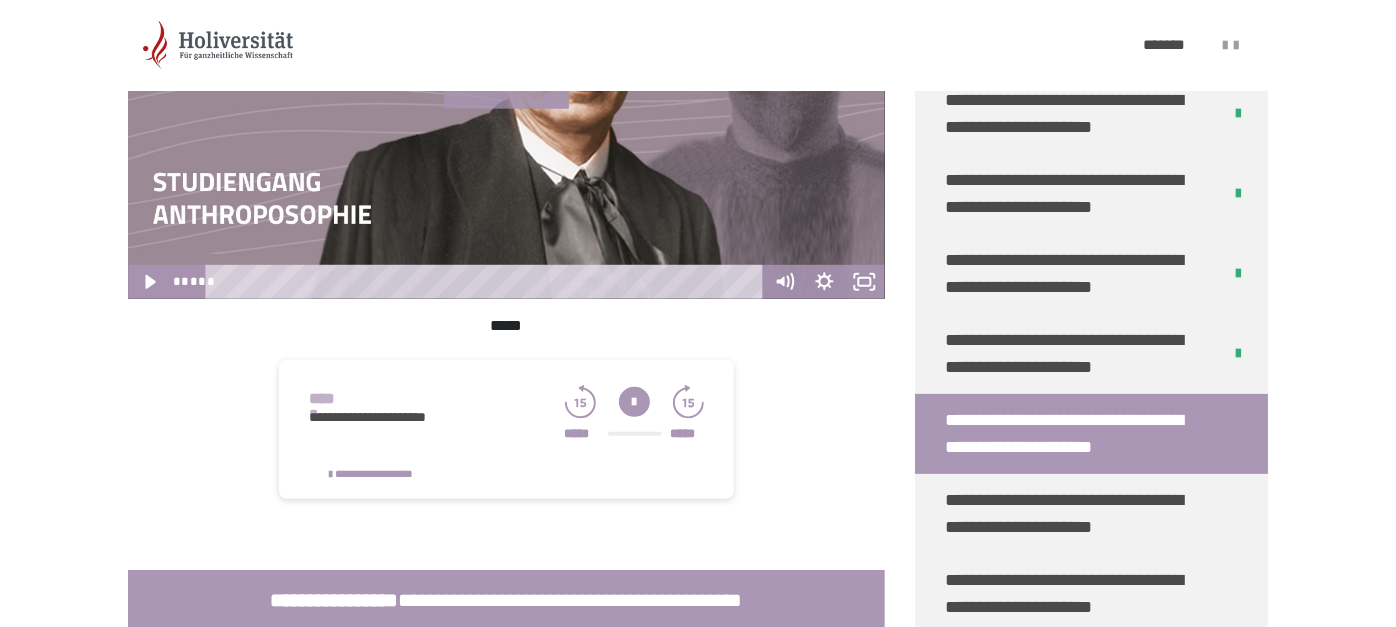 scroll, scrollTop: 467, scrollLeft: 0, axis: vertical 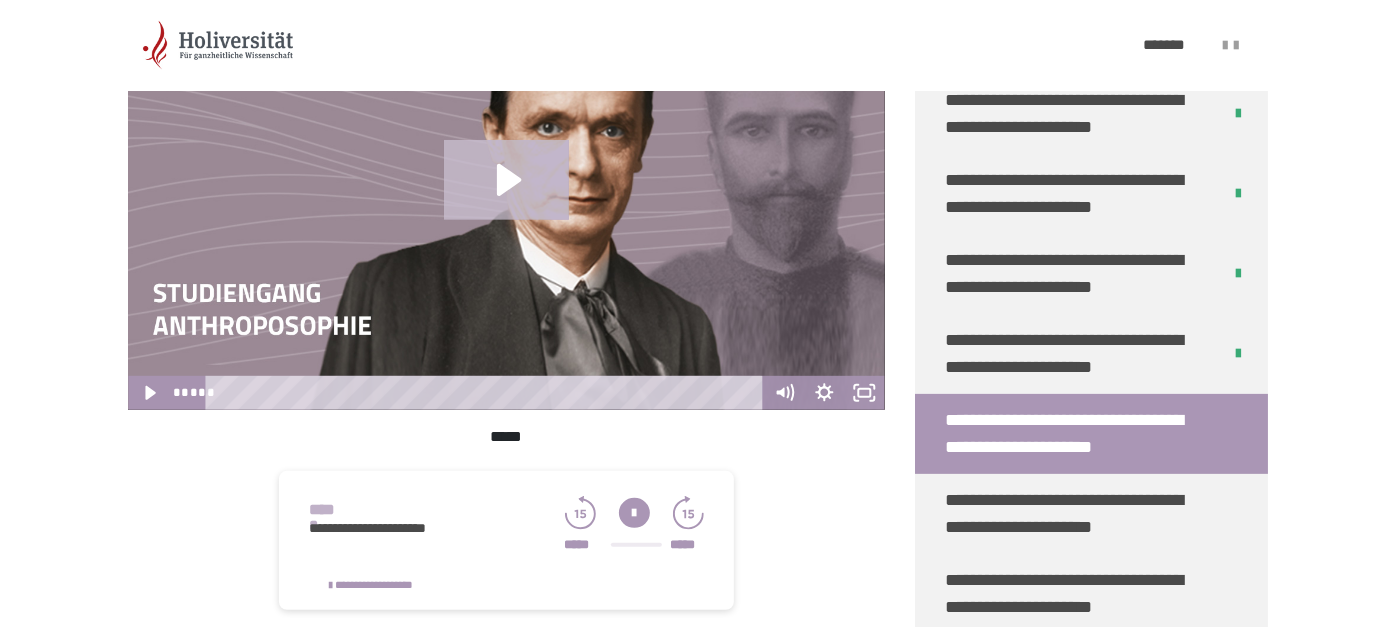 click 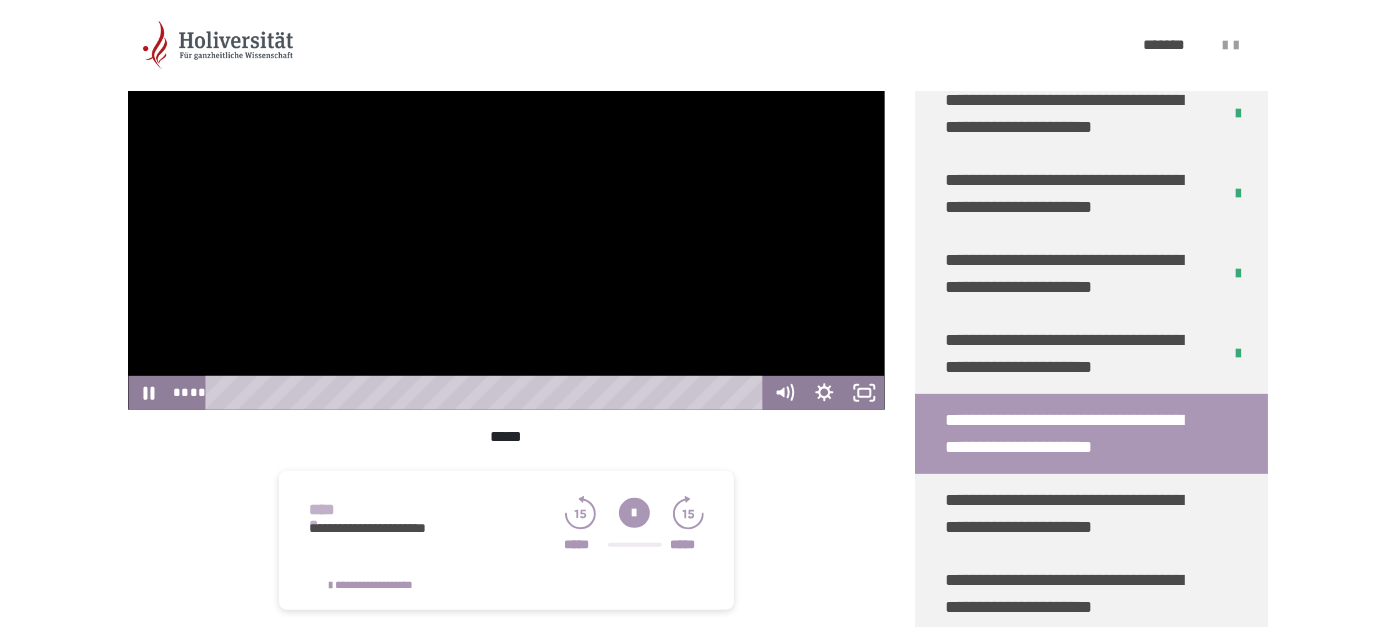 drag, startPoint x: 221, startPoint y: 394, endPoint x: 191, endPoint y: 388, distance: 30.594116 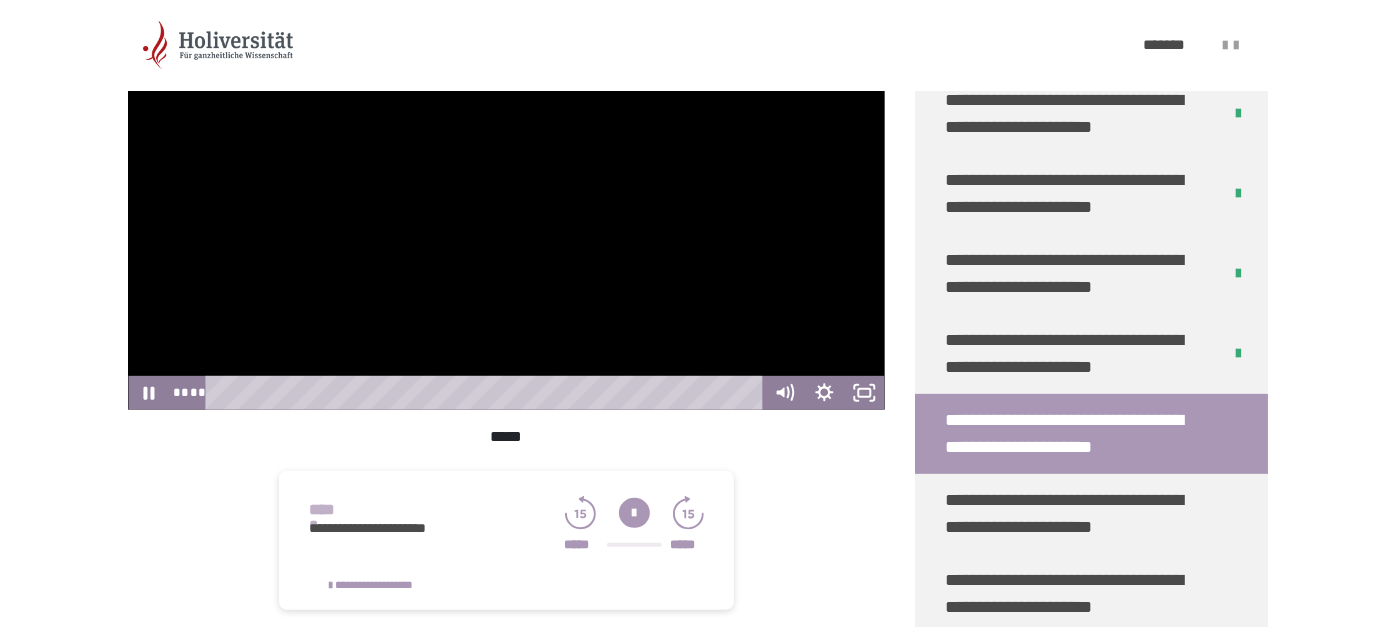 drag, startPoint x: 225, startPoint y: 389, endPoint x: 198, endPoint y: 387, distance: 27.073973 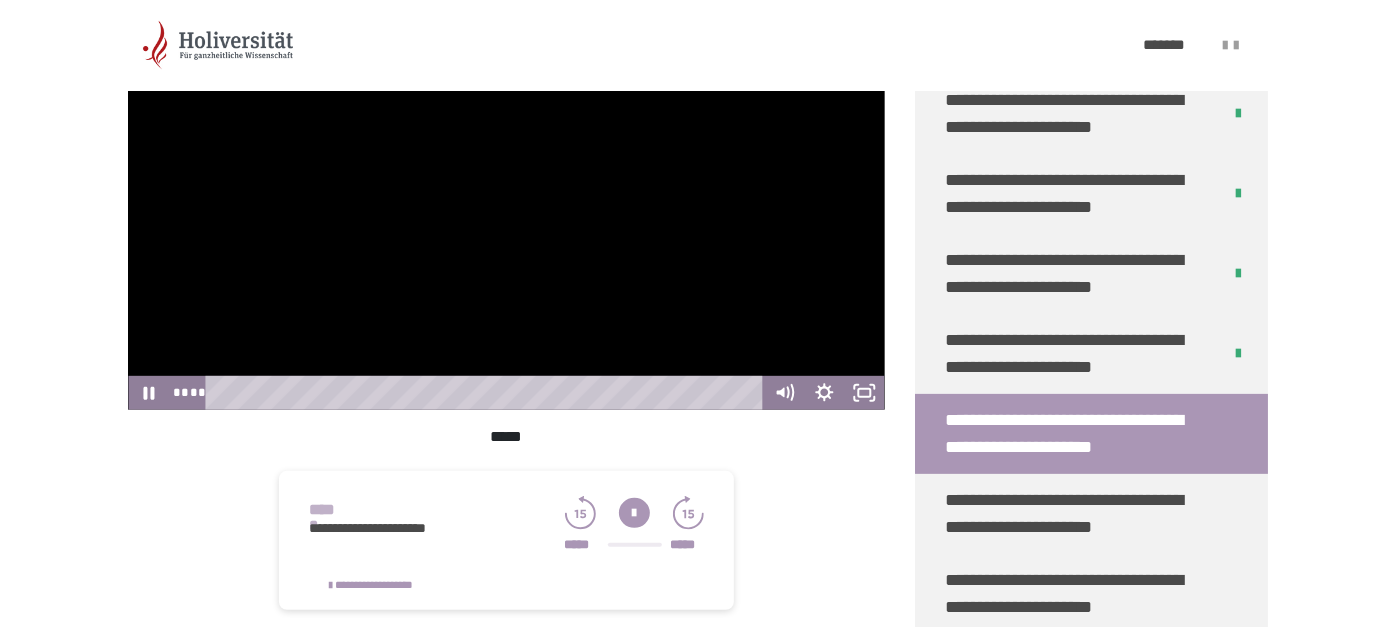click at bounding box center [506, 197] 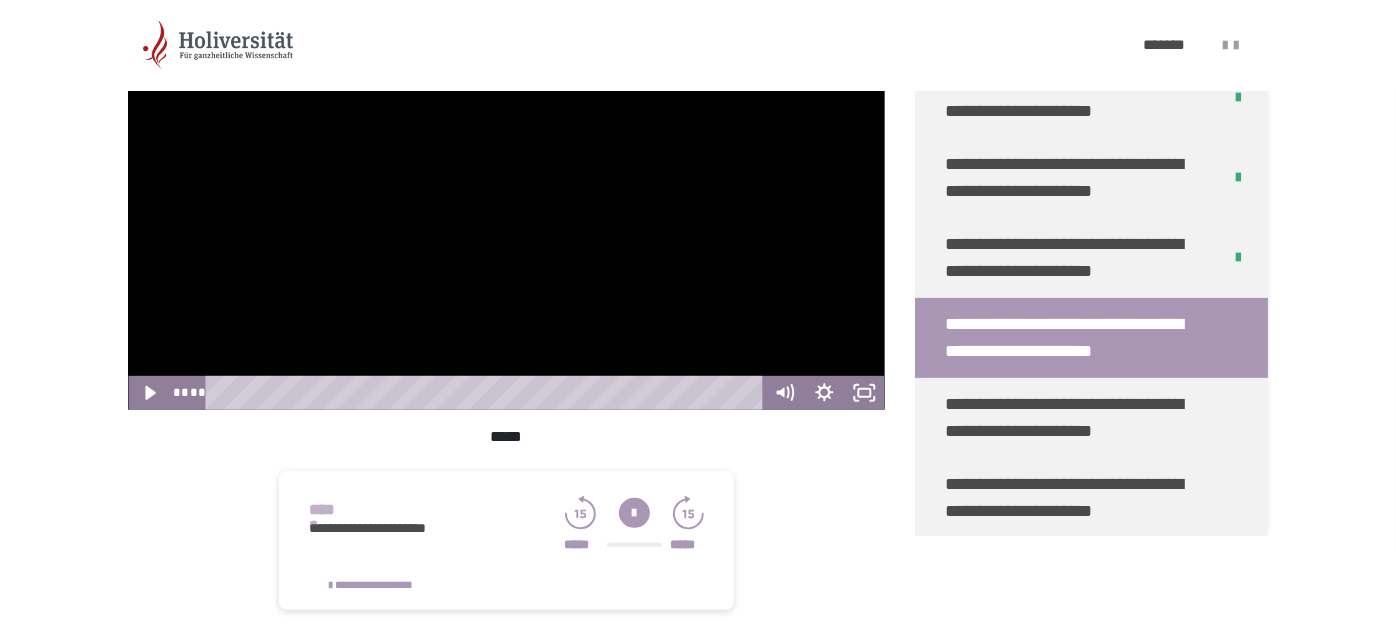 scroll, scrollTop: 356, scrollLeft: 0, axis: vertical 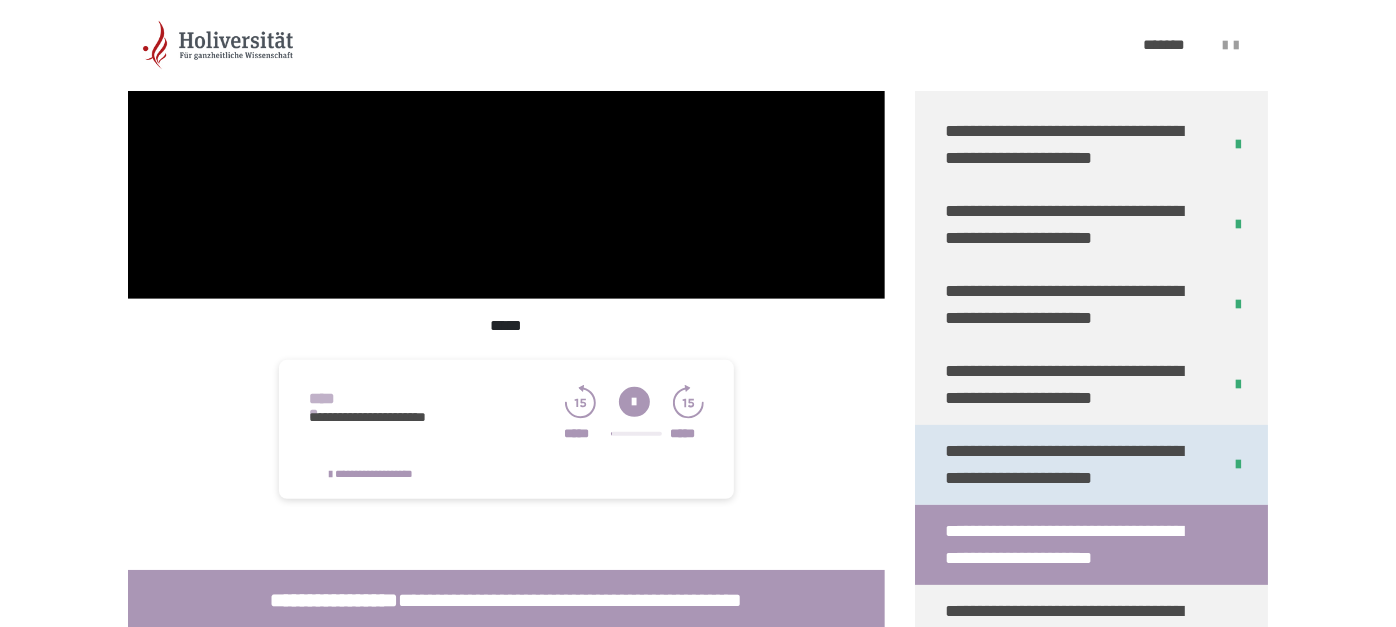 click on "**********" at bounding box center (1067, 465) 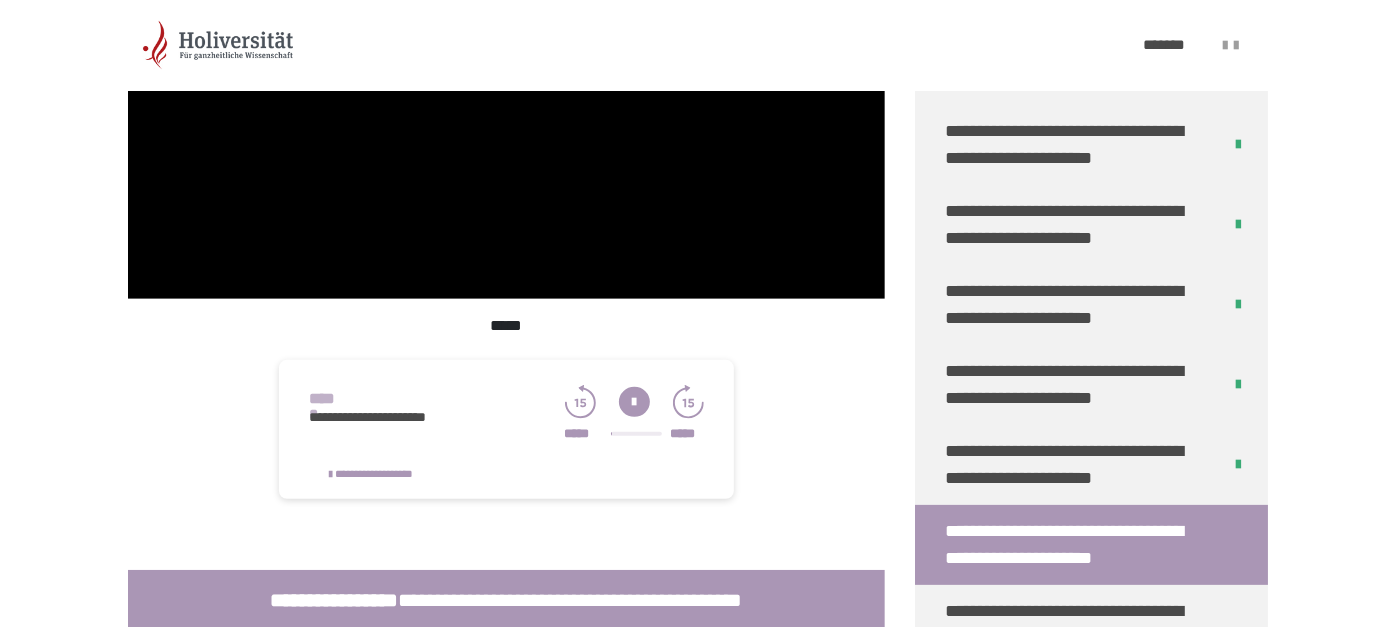scroll, scrollTop: 380, scrollLeft: 0, axis: vertical 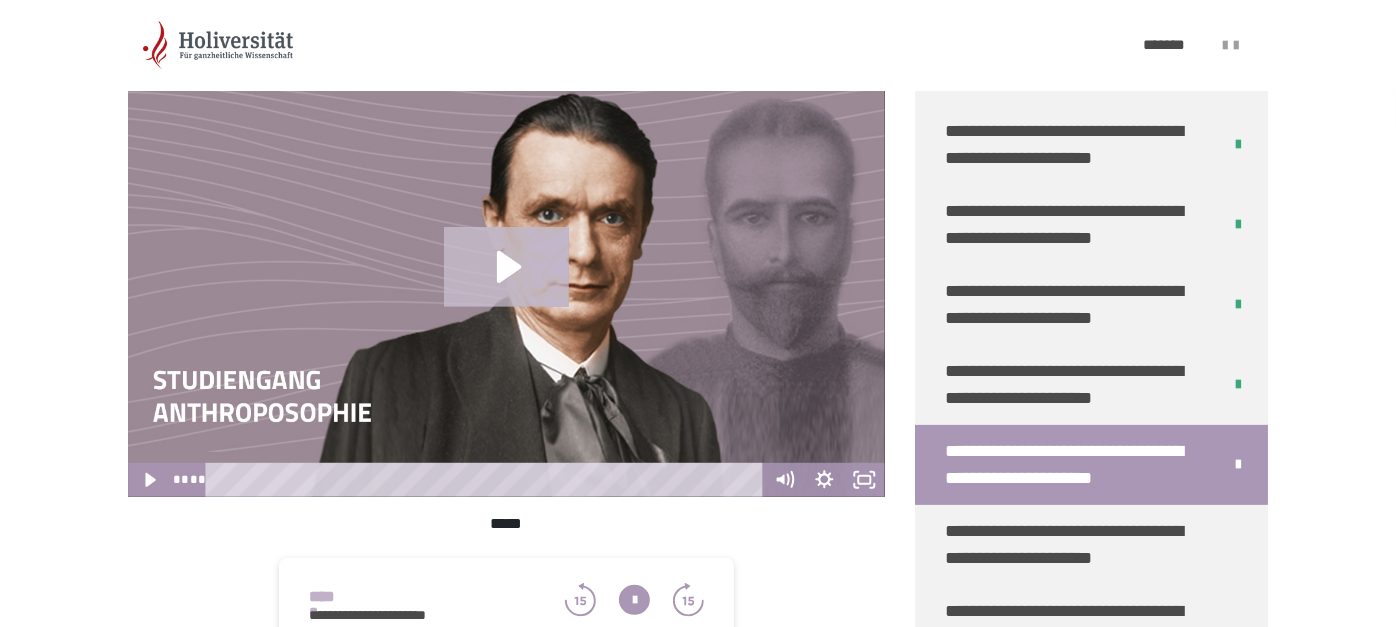click 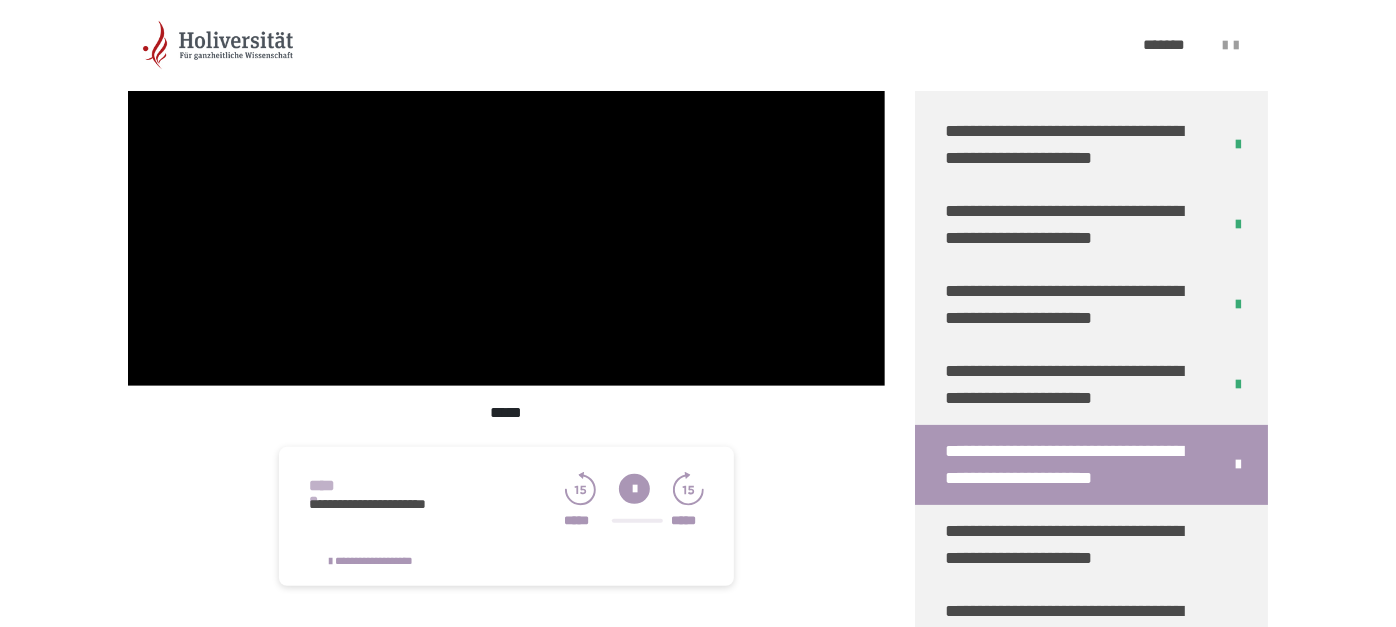 scroll, scrollTop: 602, scrollLeft: 0, axis: vertical 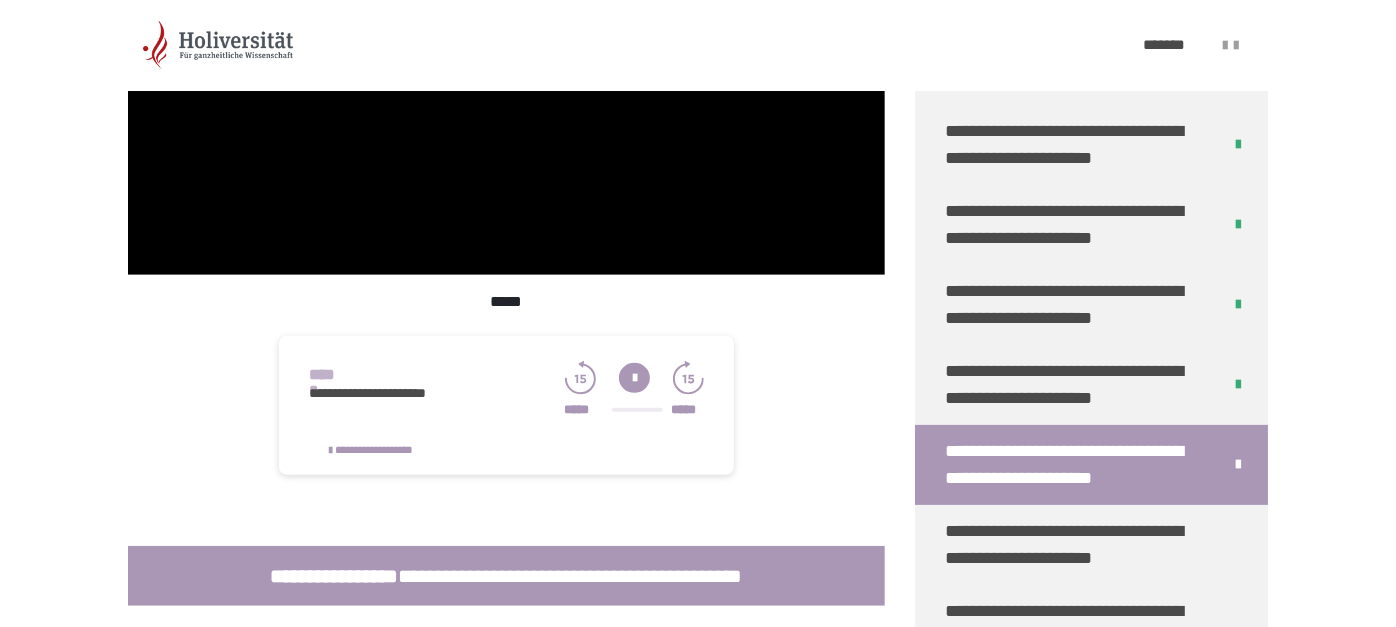 click on "**********" at bounding box center [507, 576] 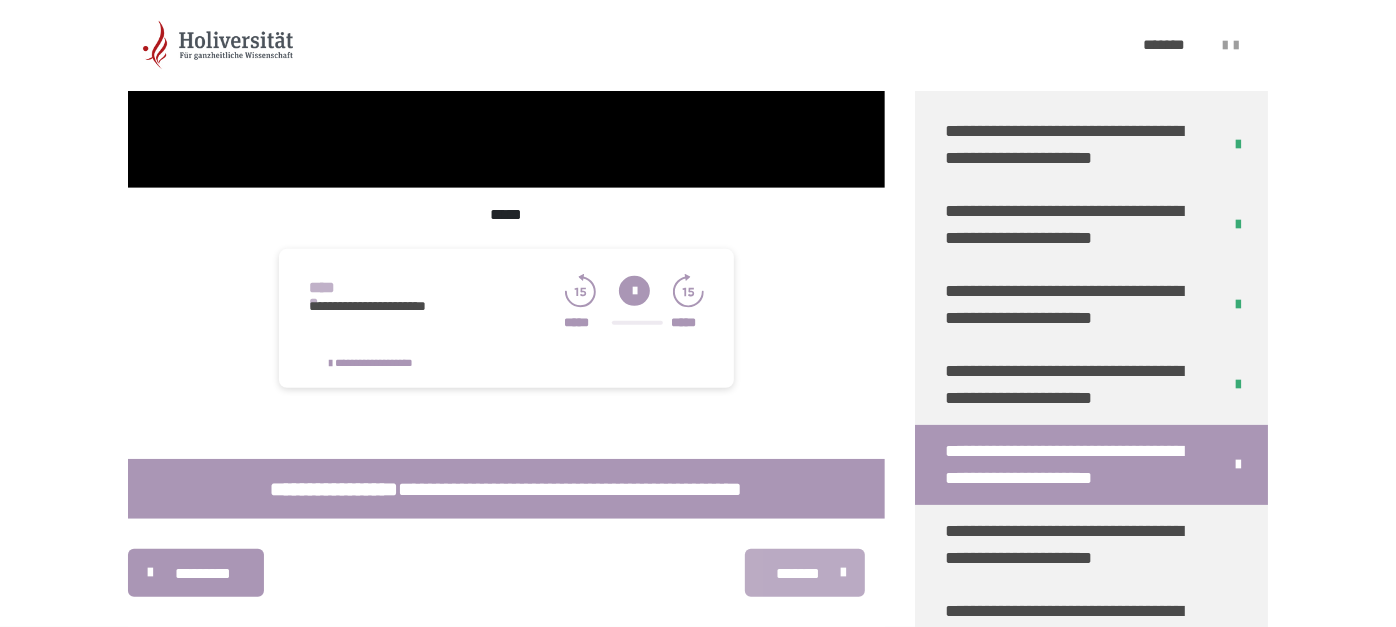 click on "*******" at bounding box center [798, 574] 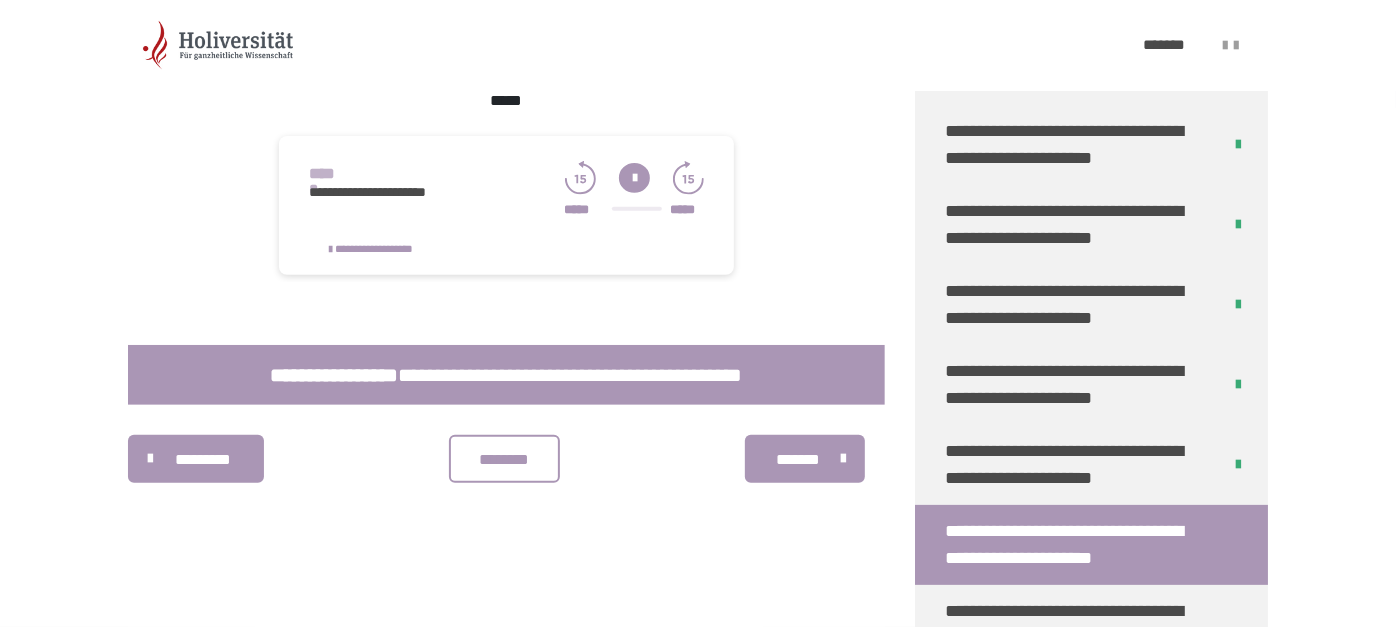 scroll, scrollTop: 400, scrollLeft: 0, axis: vertical 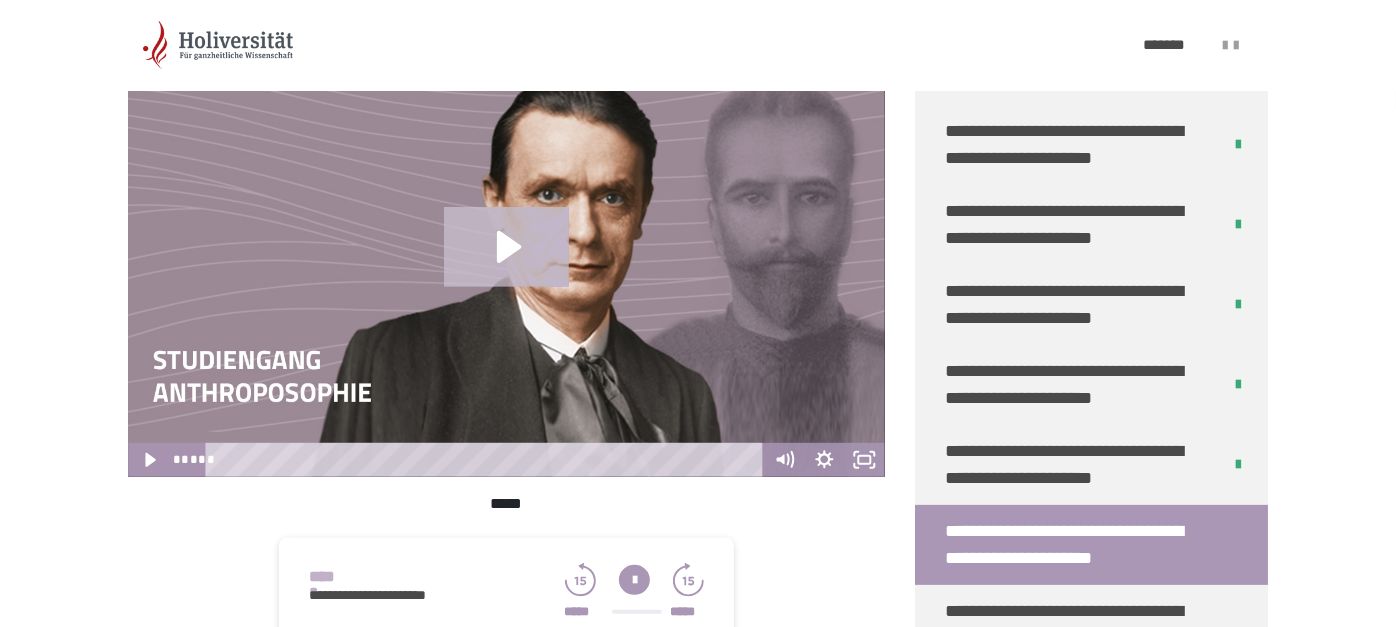 click 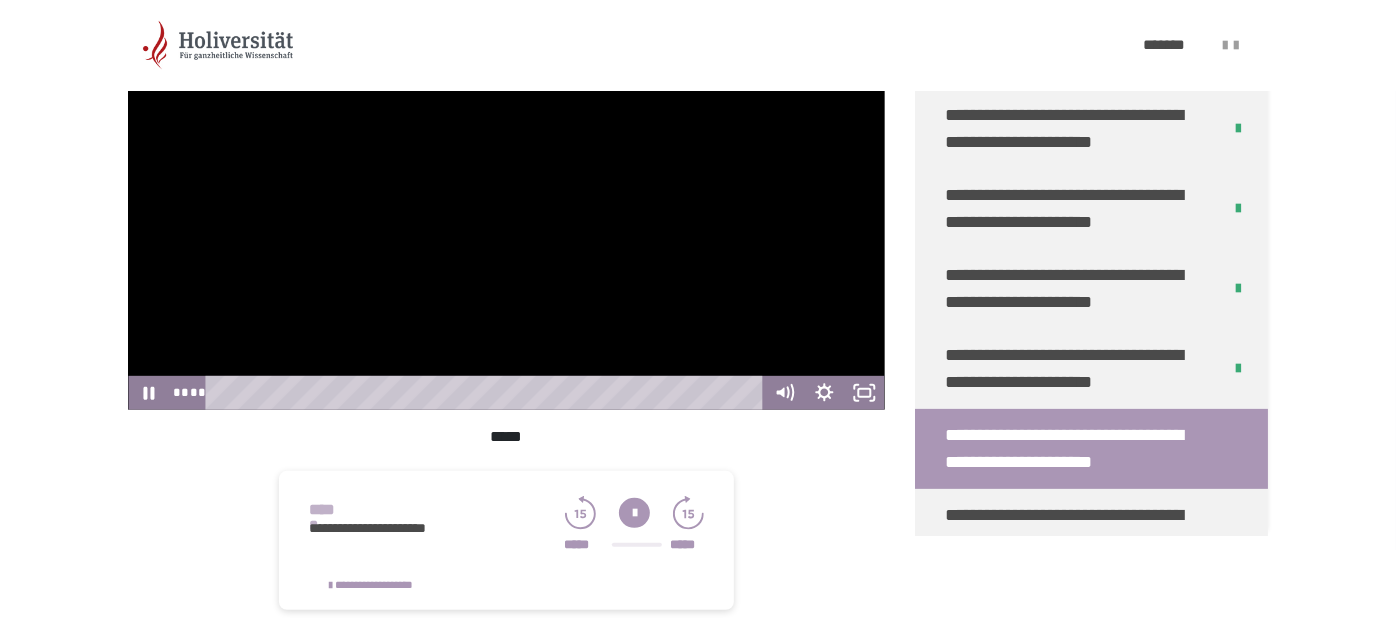 scroll, scrollTop: 356, scrollLeft: 0, axis: vertical 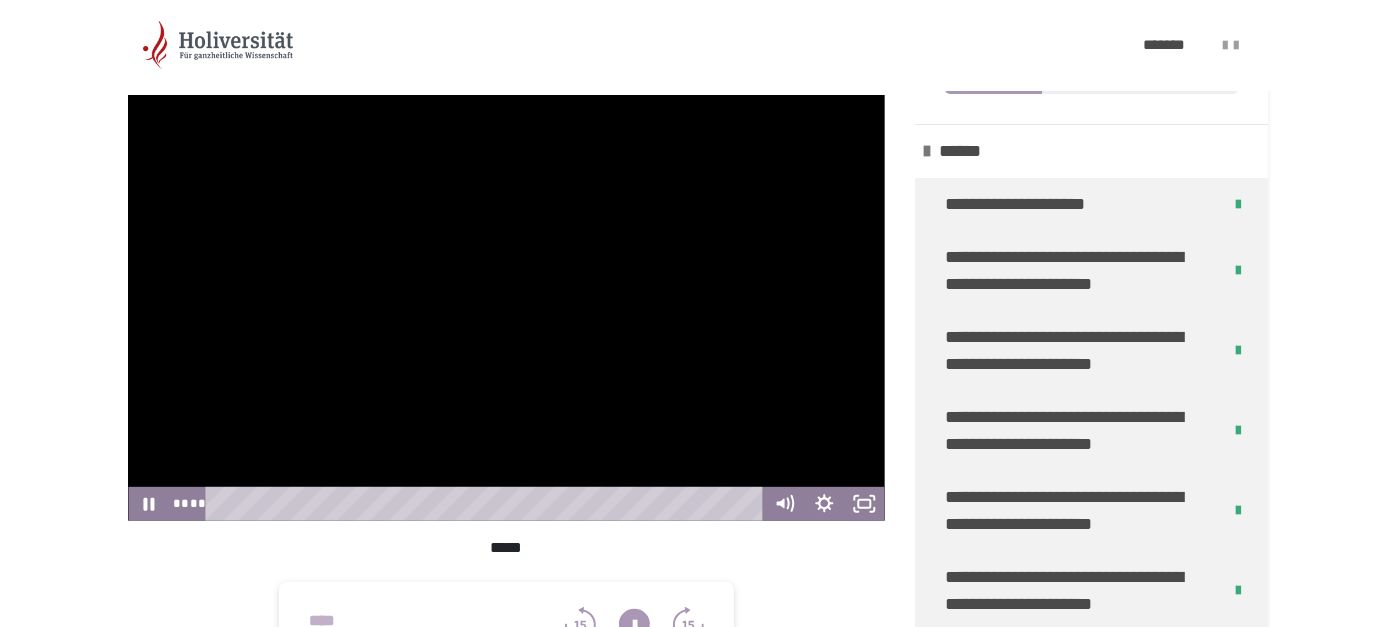 click at bounding box center [506, 308] 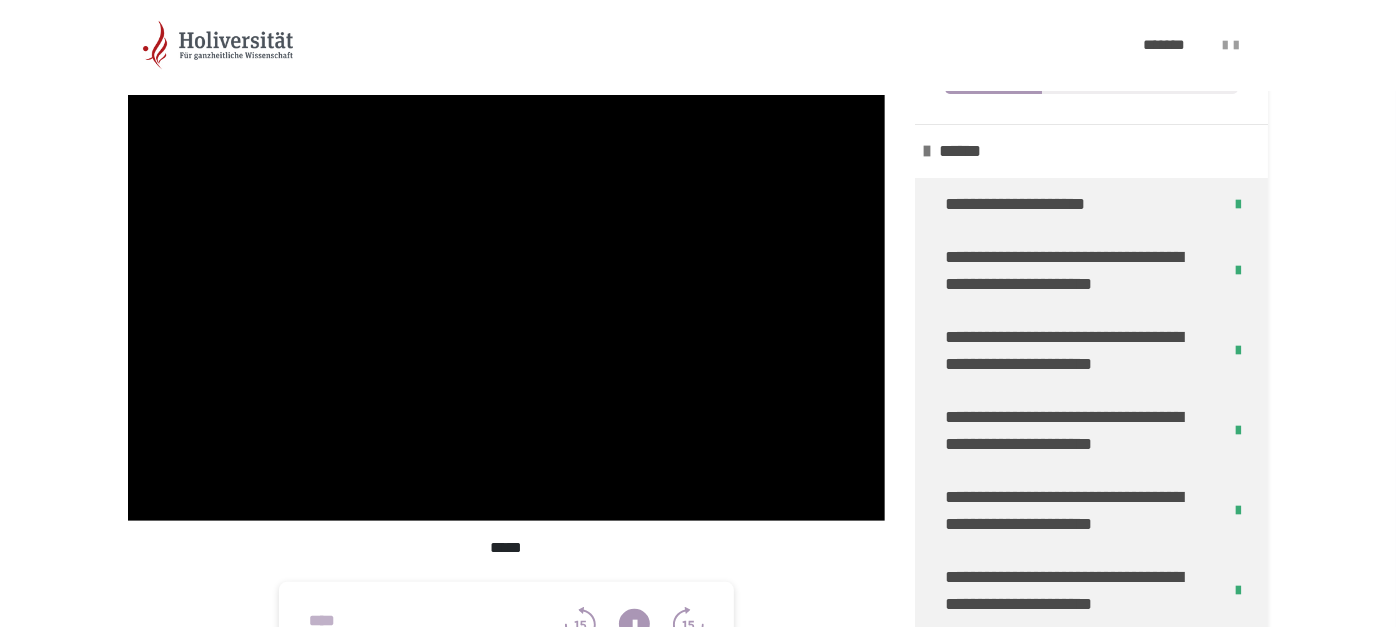 click at bounding box center (506, 308) 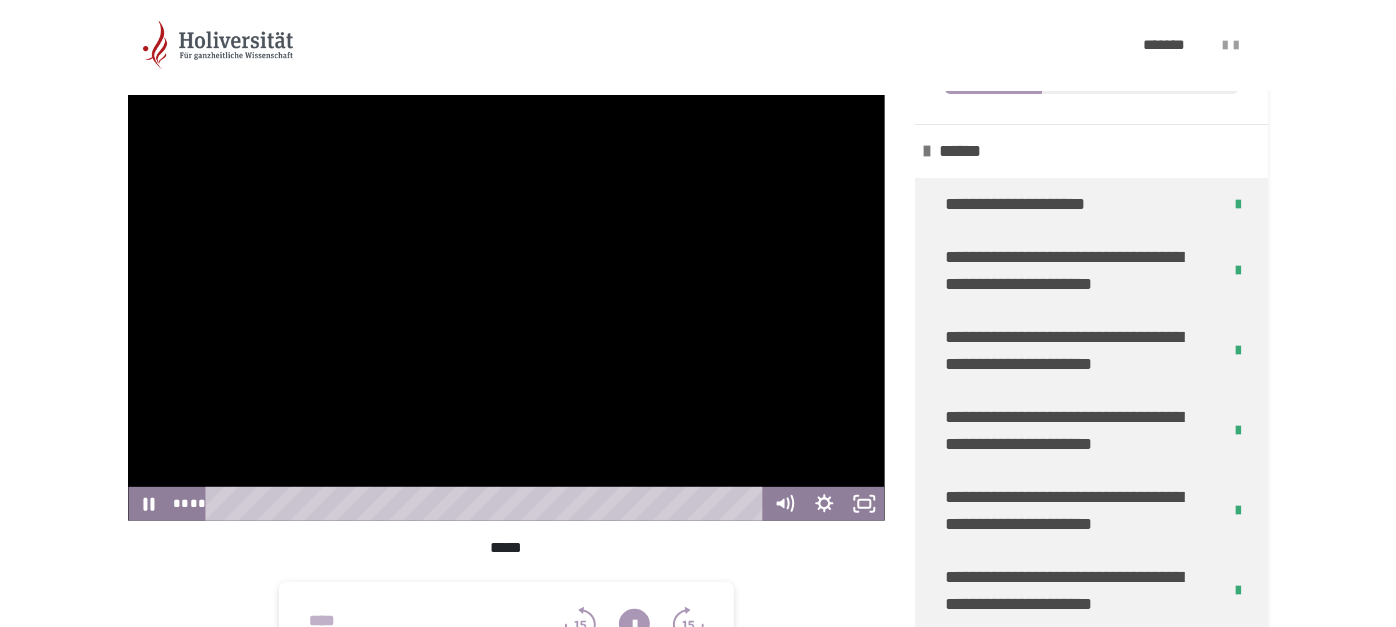 click at bounding box center [506, 308] 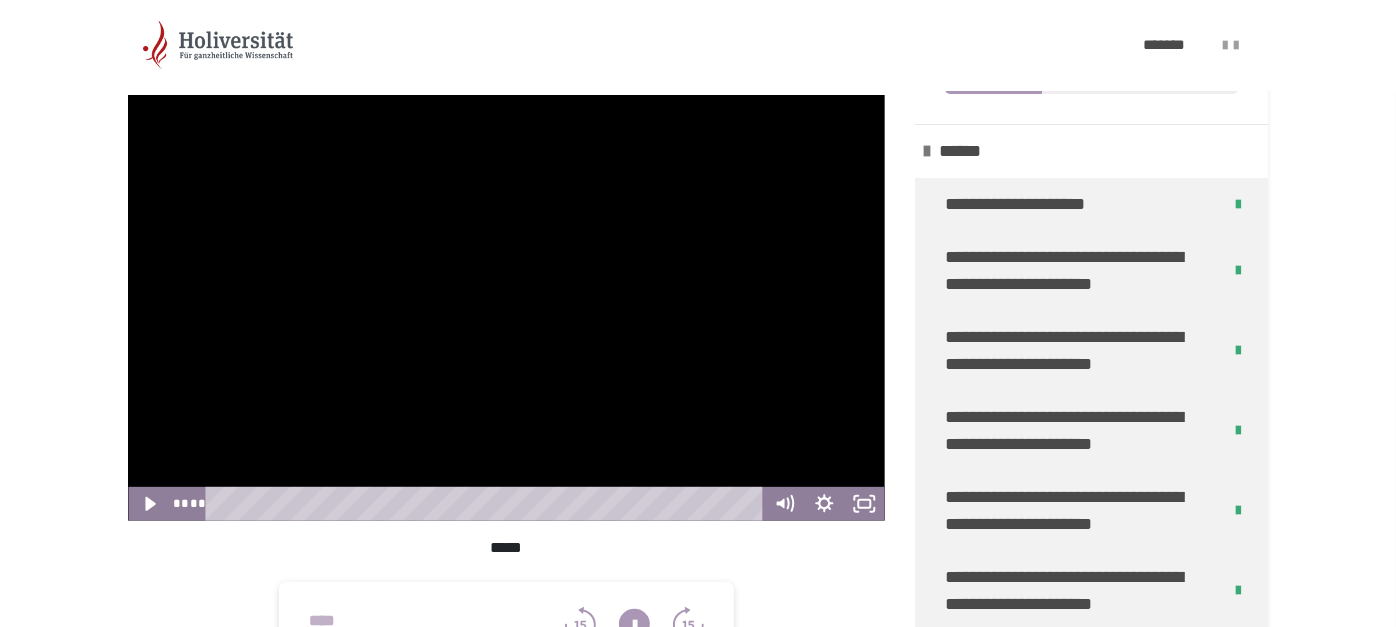 click at bounding box center (506, 308) 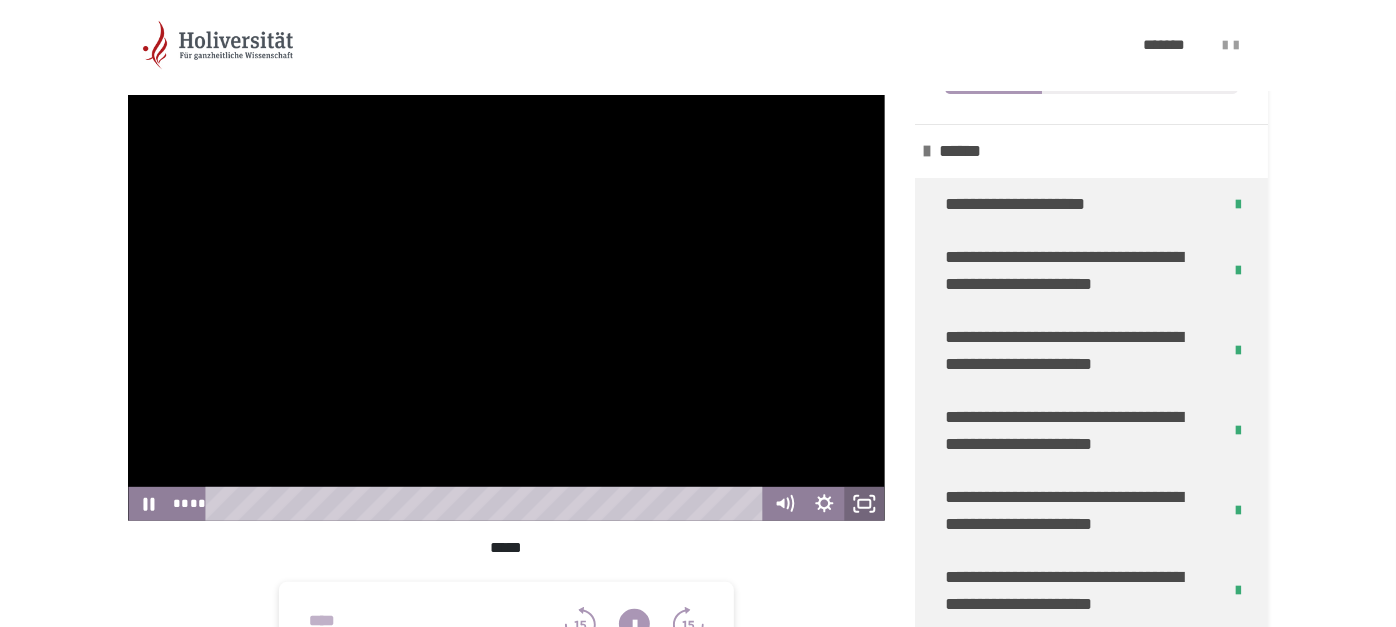 click 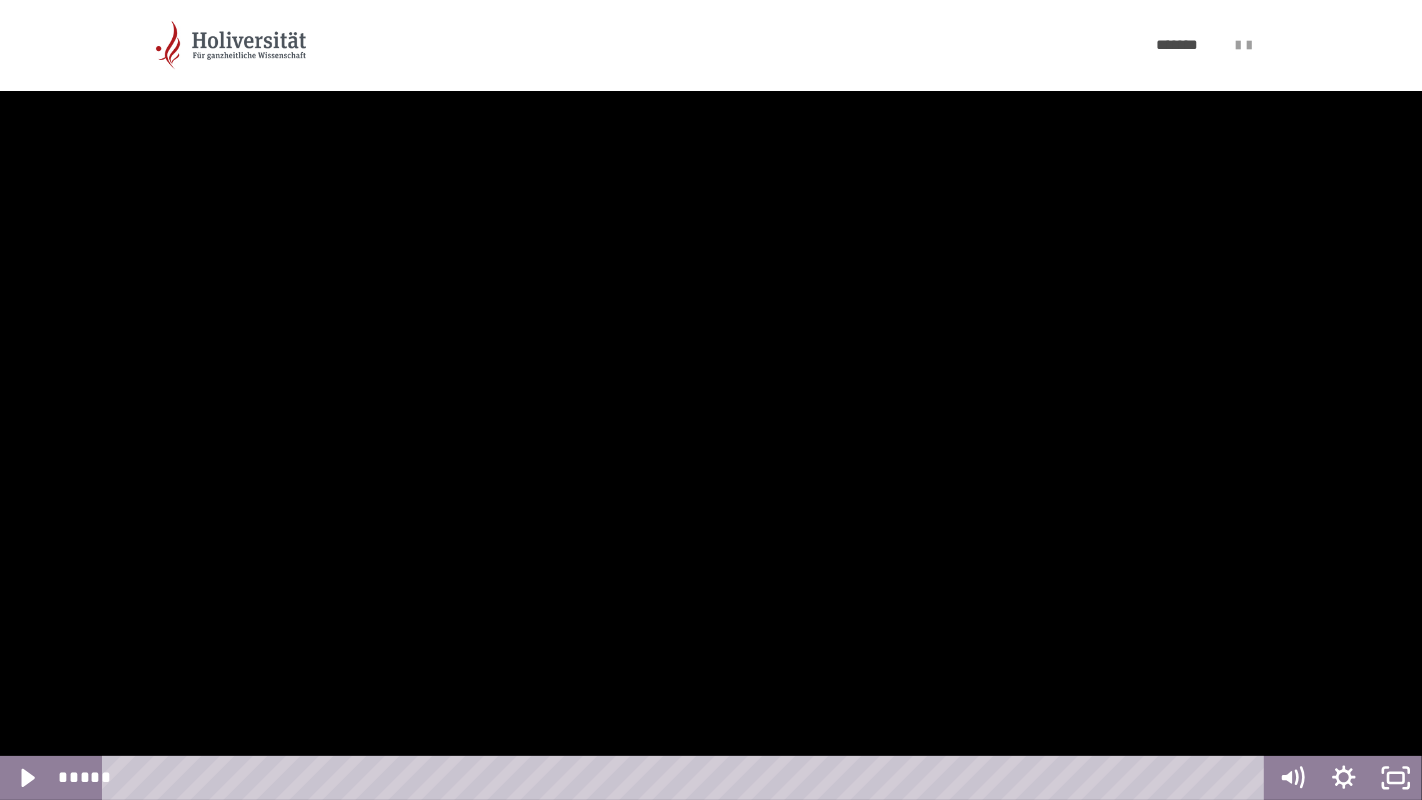 click at bounding box center (711, 400) 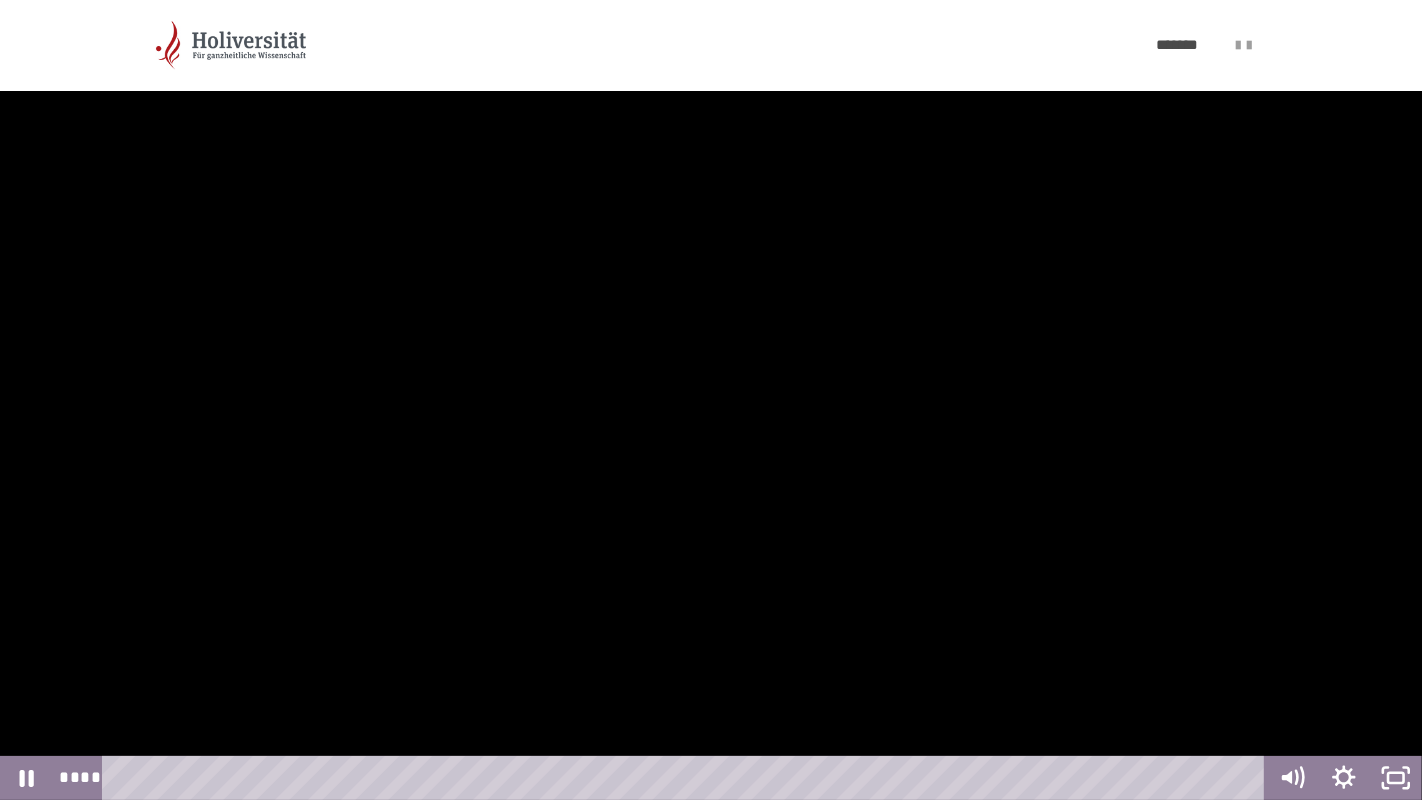 click at bounding box center (711, 400) 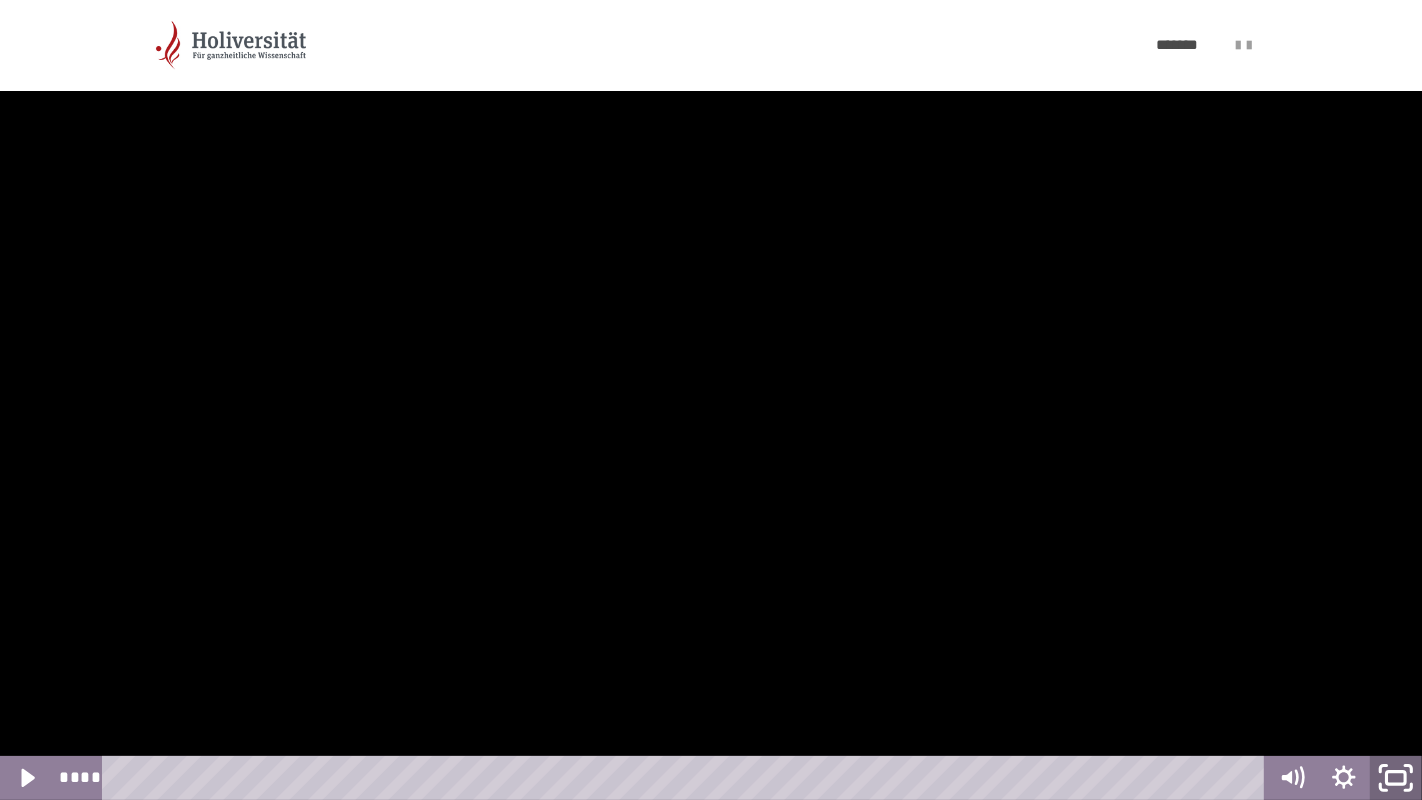 click 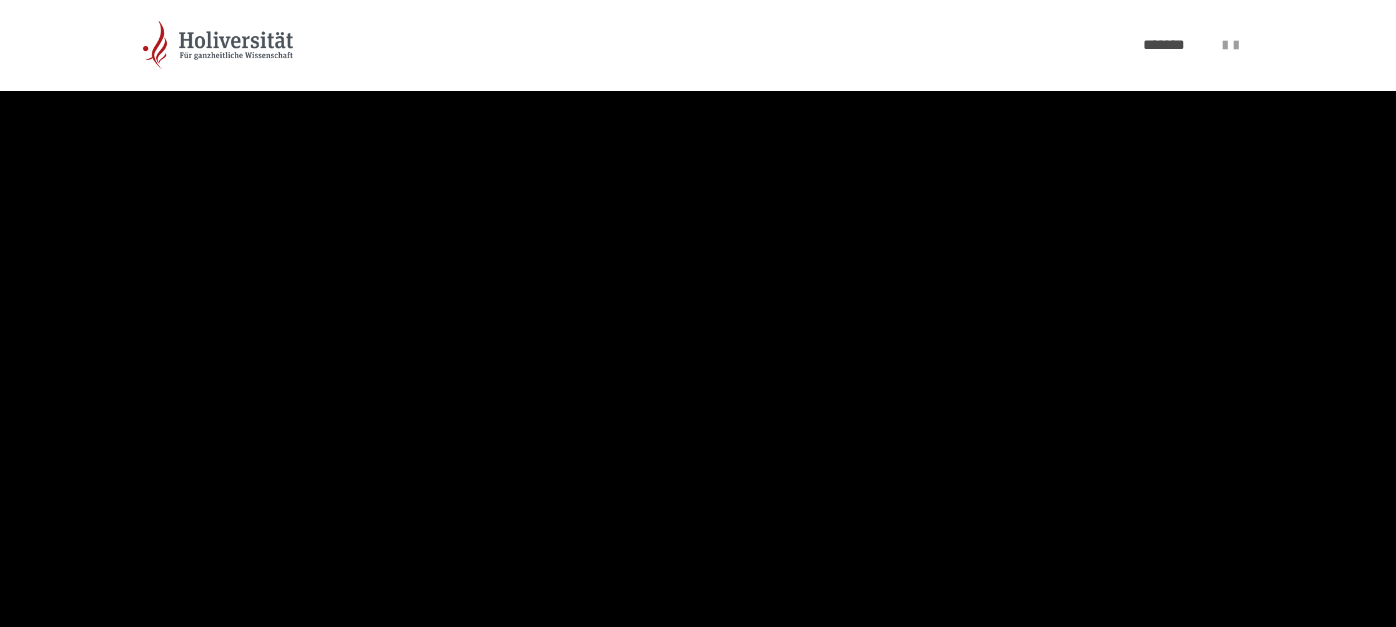 scroll, scrollTop: 689, scrollLeft: 0, axis: vertical 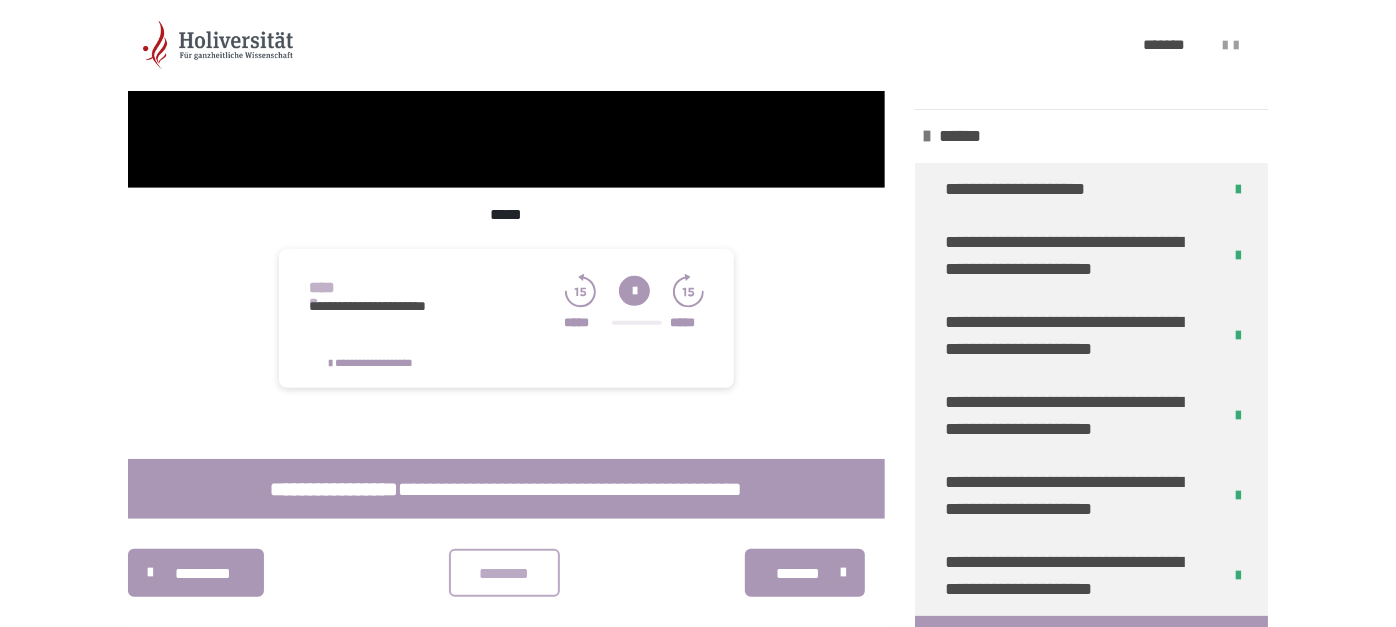 click on "********" at bounding box center [505, 574] 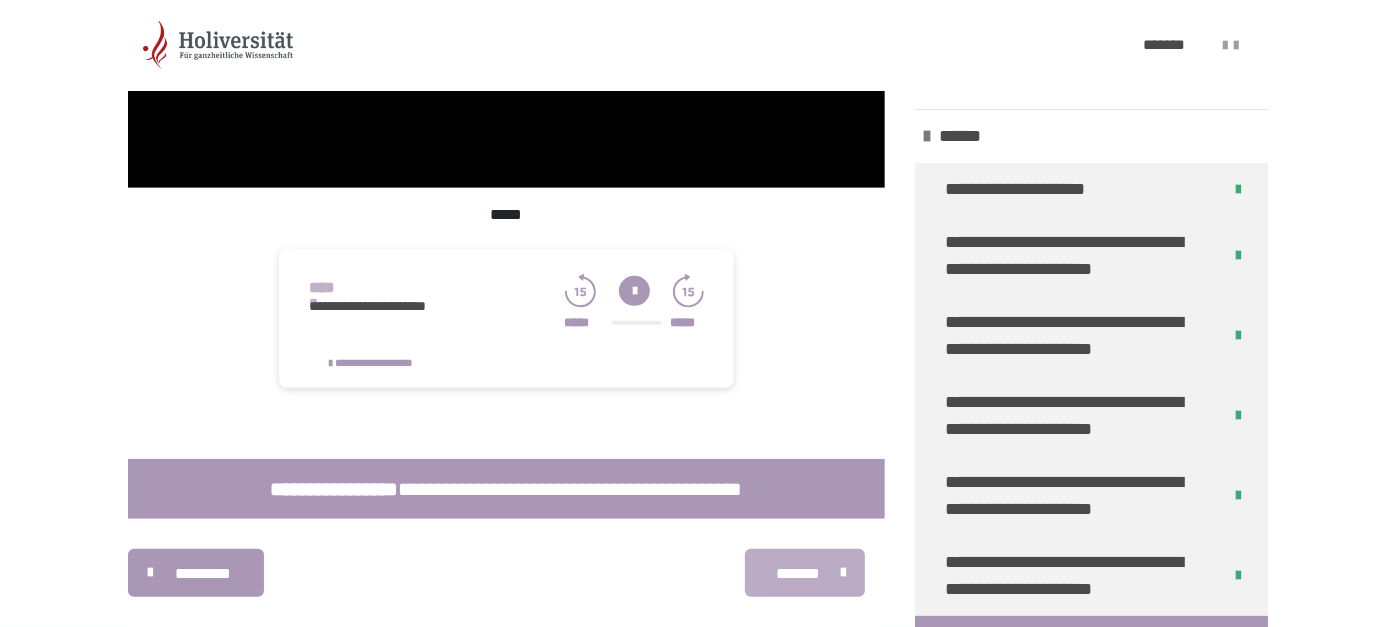 click on "*******" at bounding box center (798, 574) 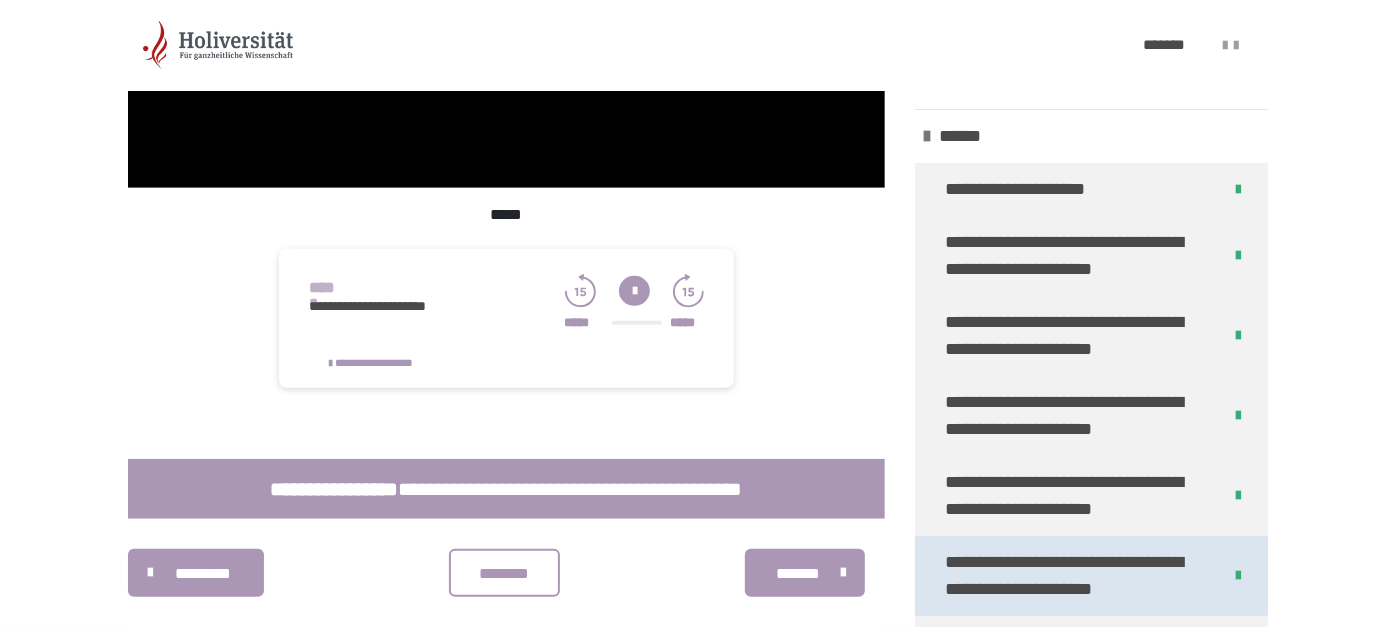 scroll, scrollTop: 111, scrollLeft: 0, axis: vertical 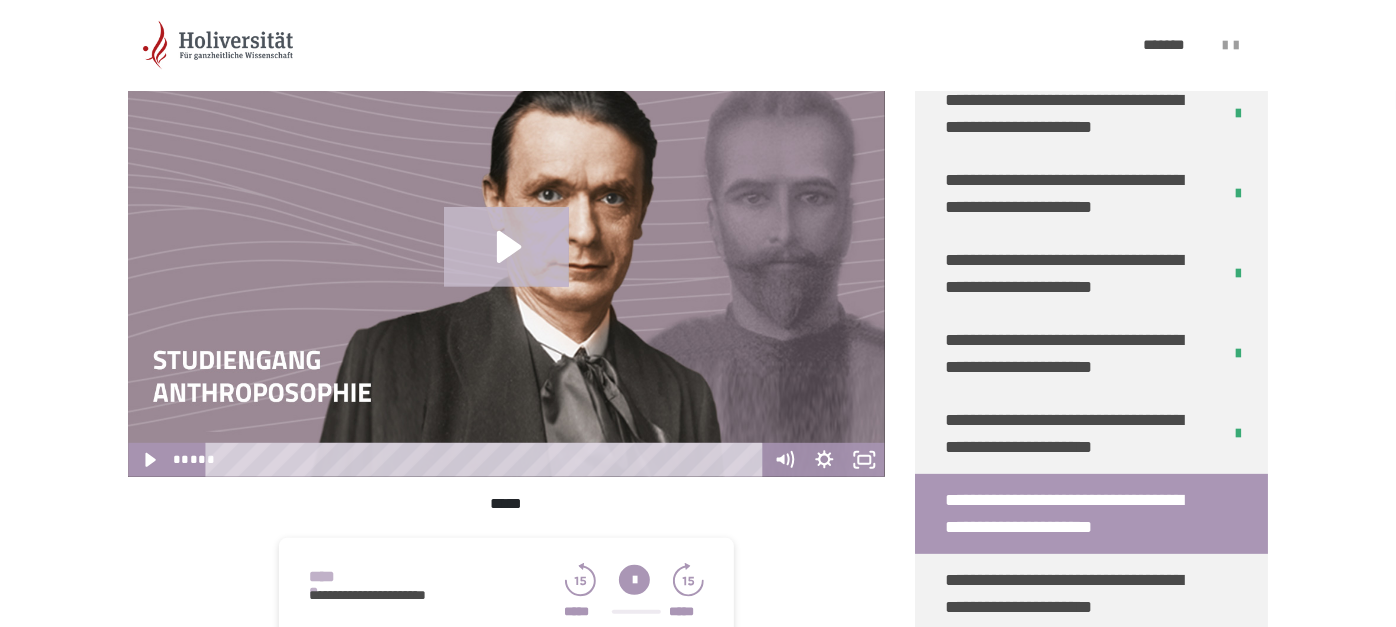 click 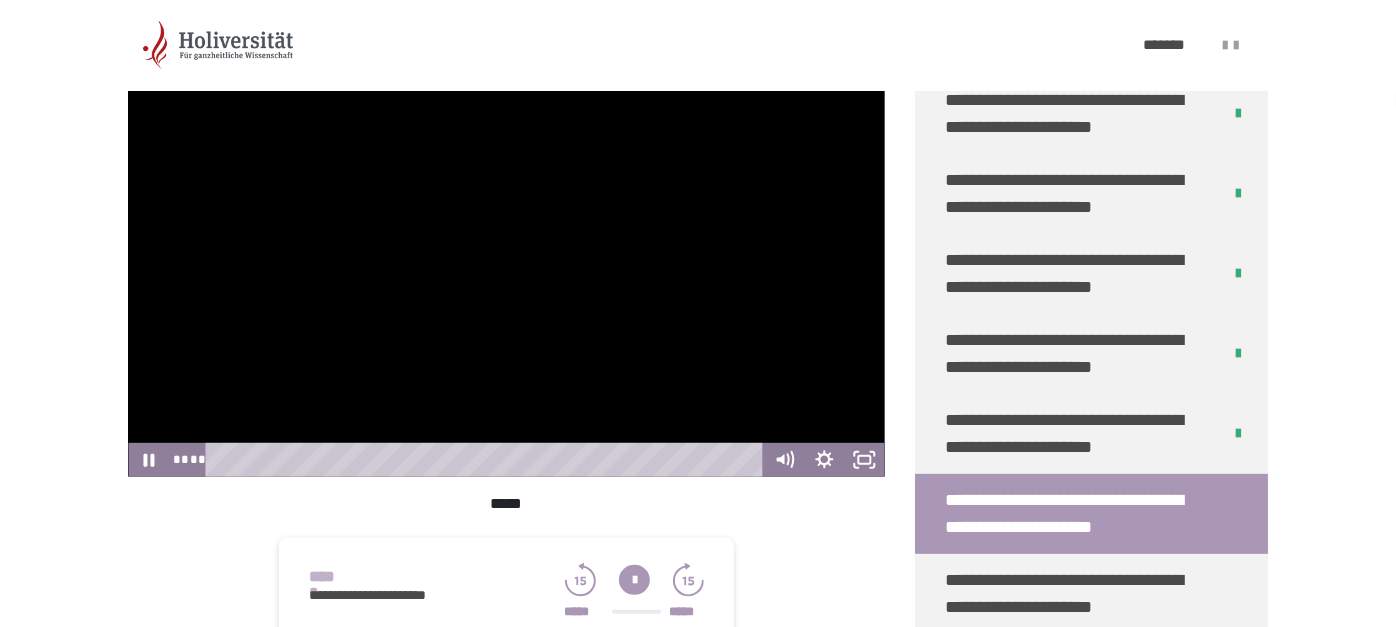 click at bounding box center [506, 264] 